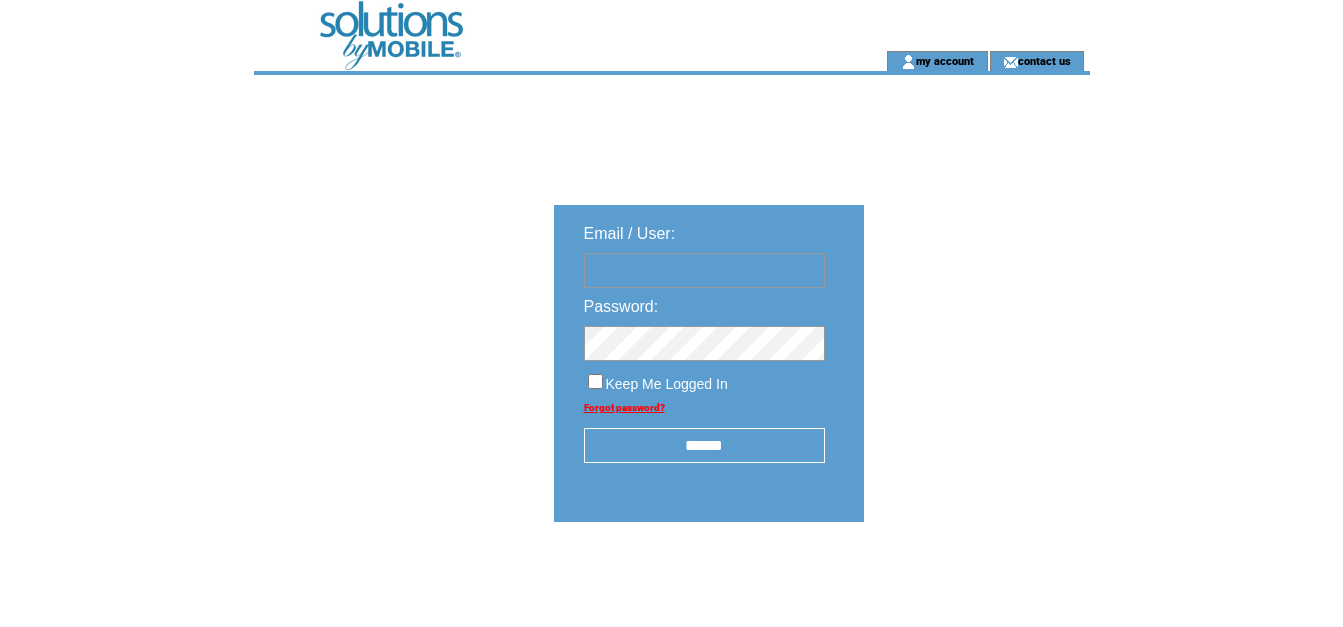 scroll, scrollTop: 0, scrollLeft: 0, axis: both 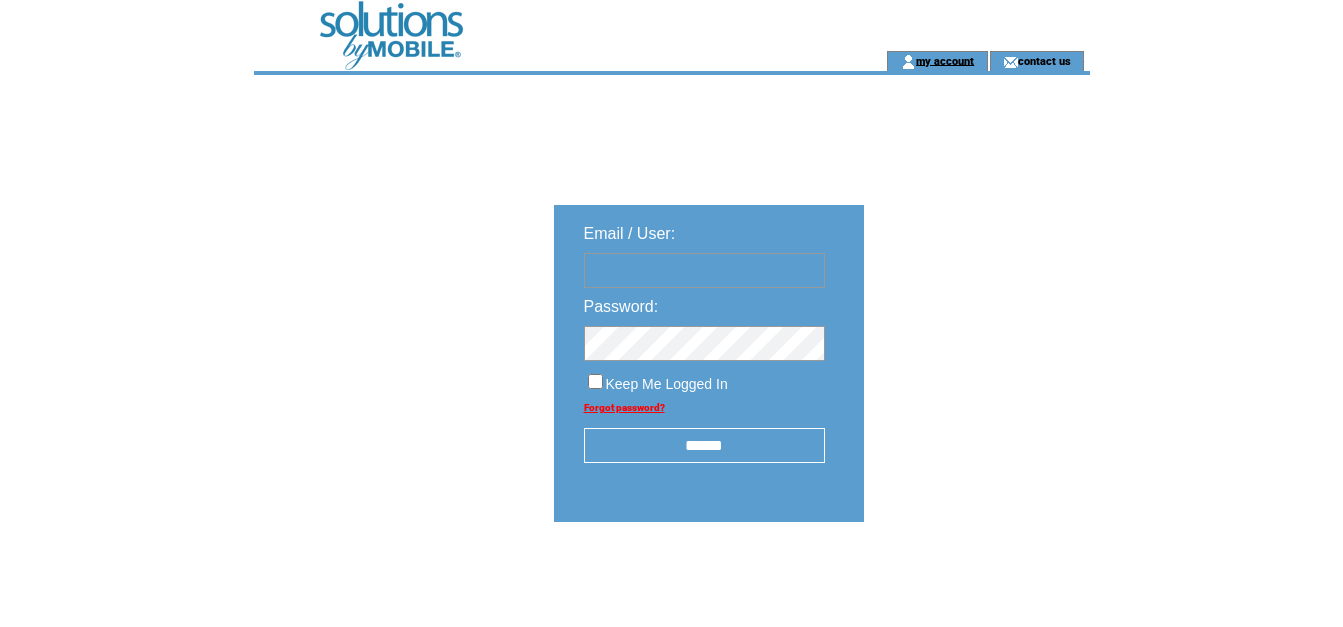 click on "my account" at bounding box center (945, 60) 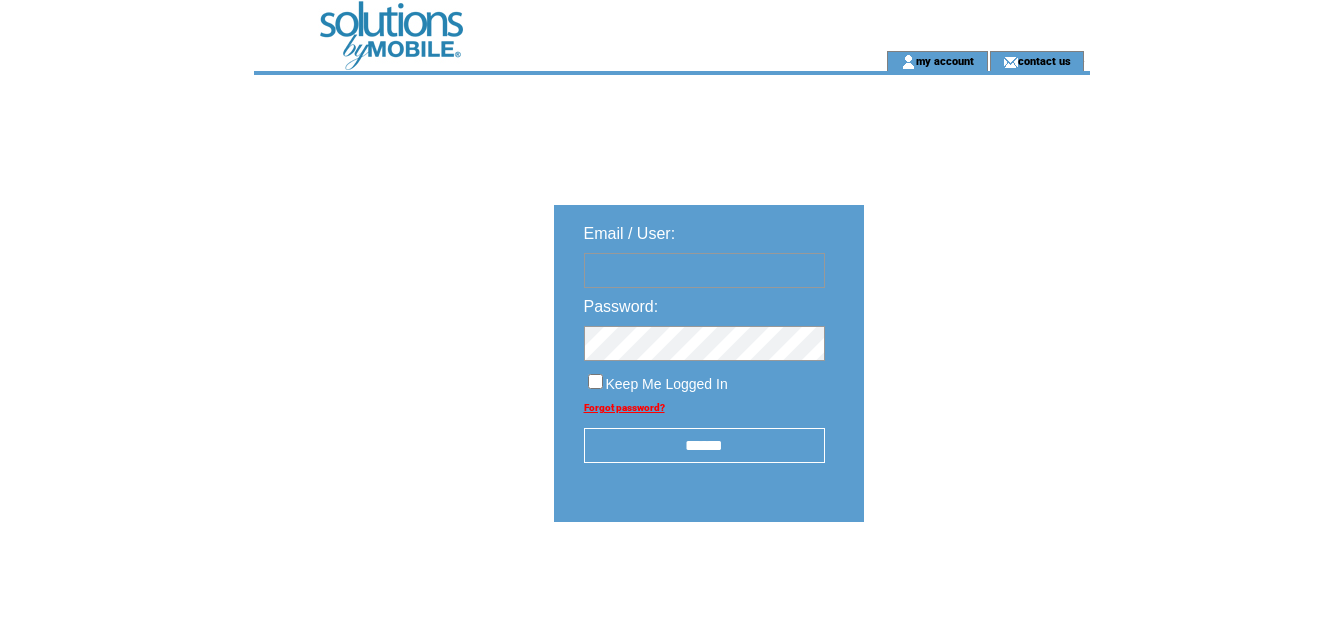 scroll, scrollTop: 0, scrollLeft: 0, axis: both 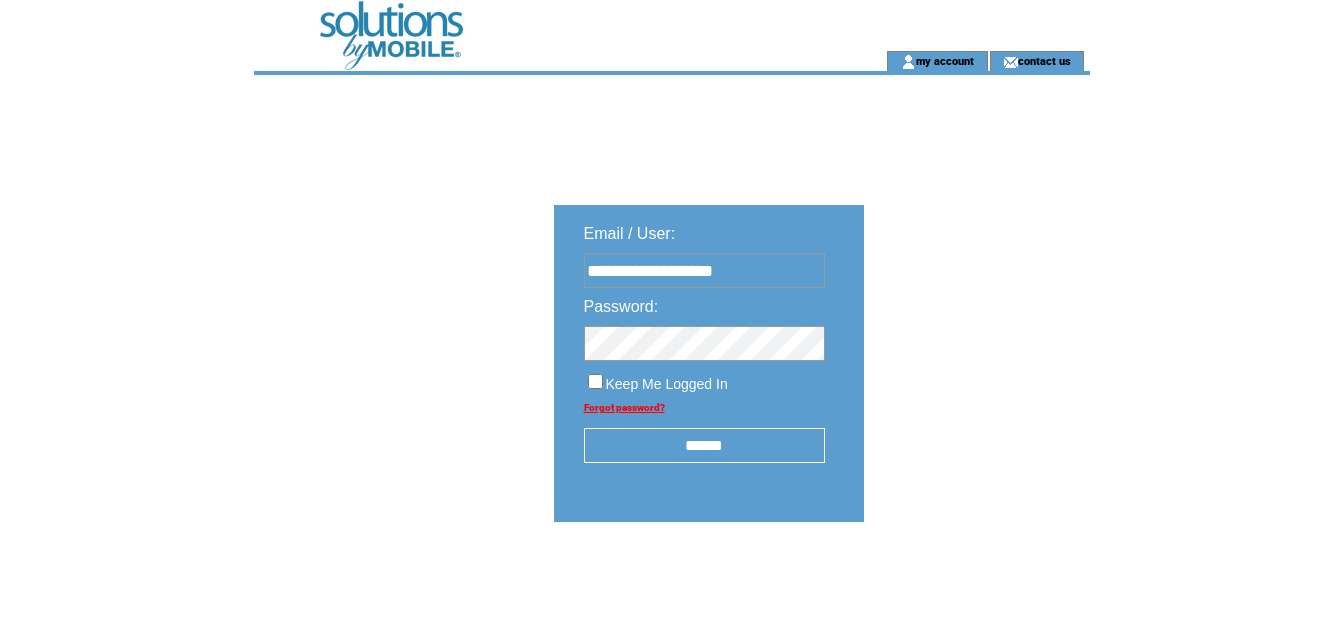 type on "**********" 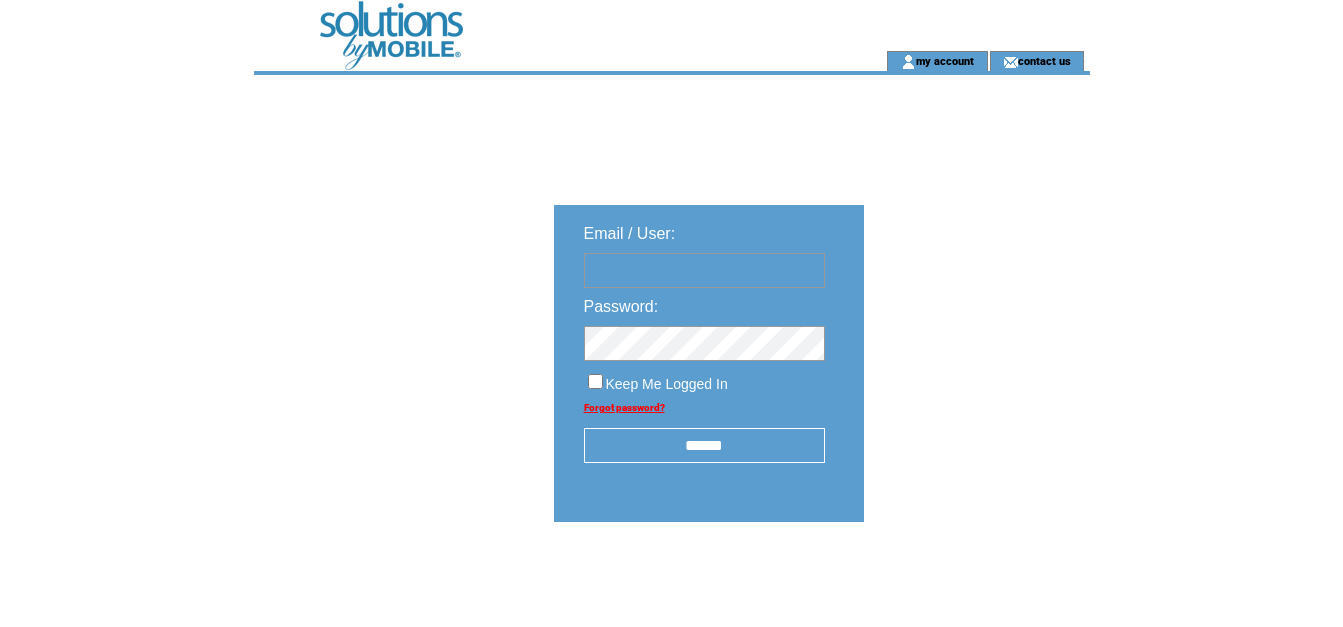 paste on "**********" 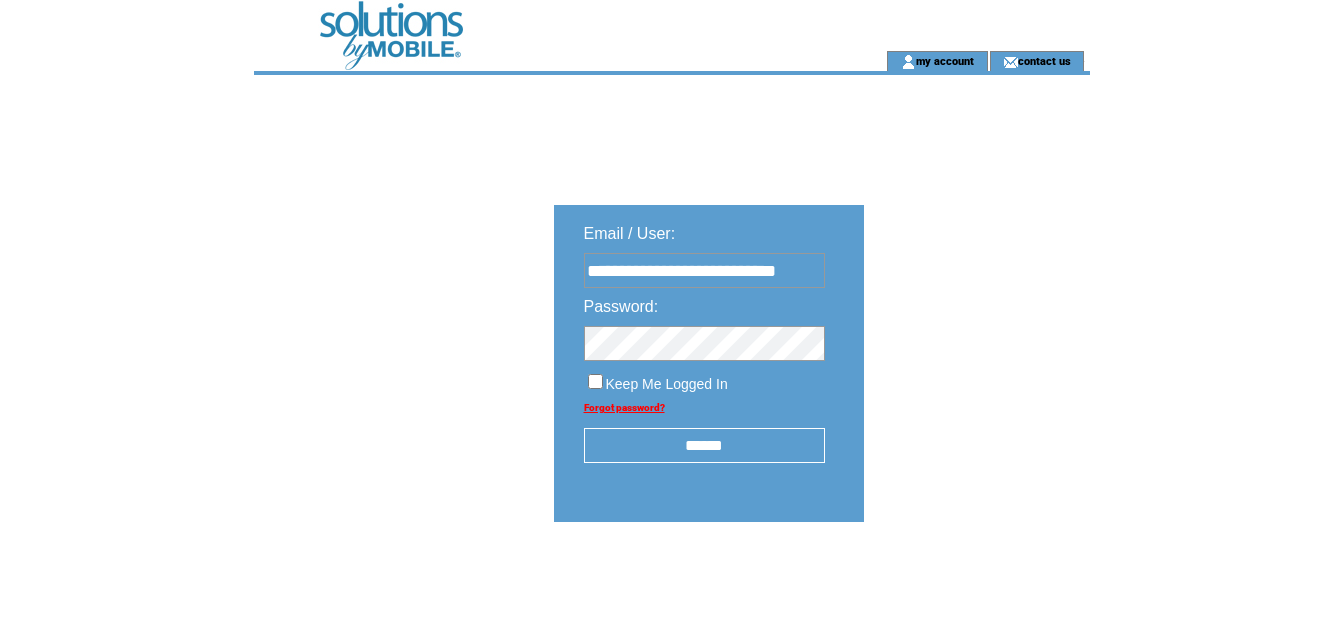 scroll, scrollTop: 0, scrollLeft: 14, axis: horizontal 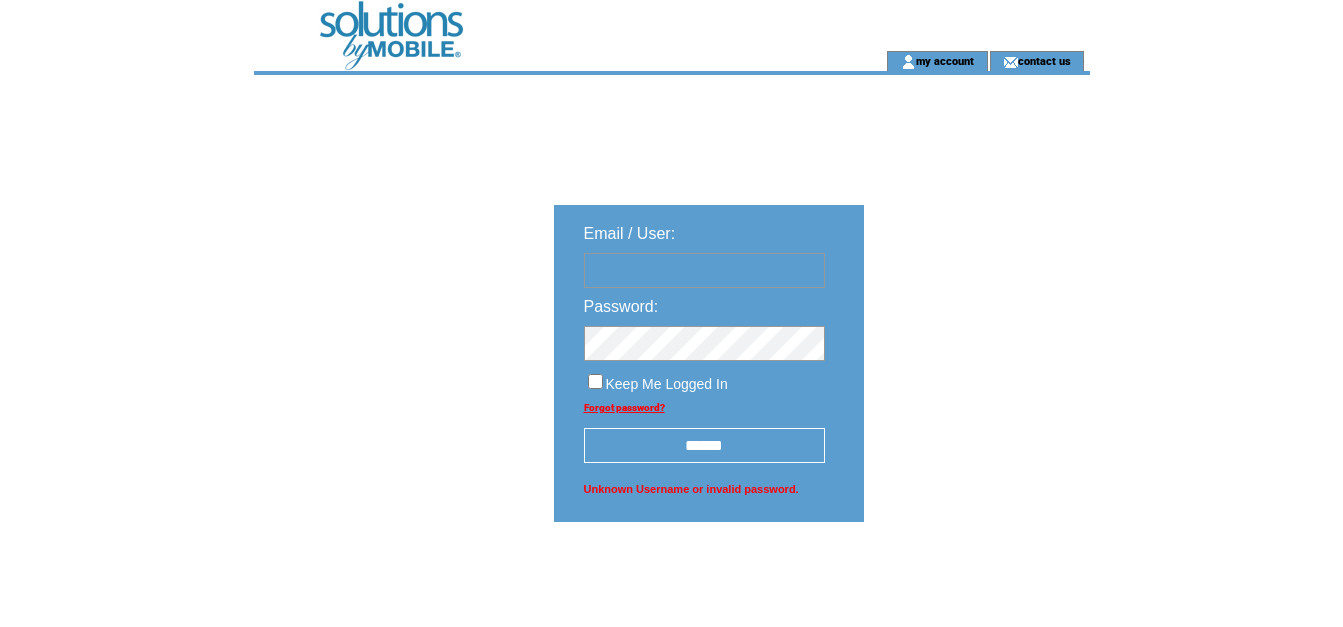 click at bounding box center (704, 270) 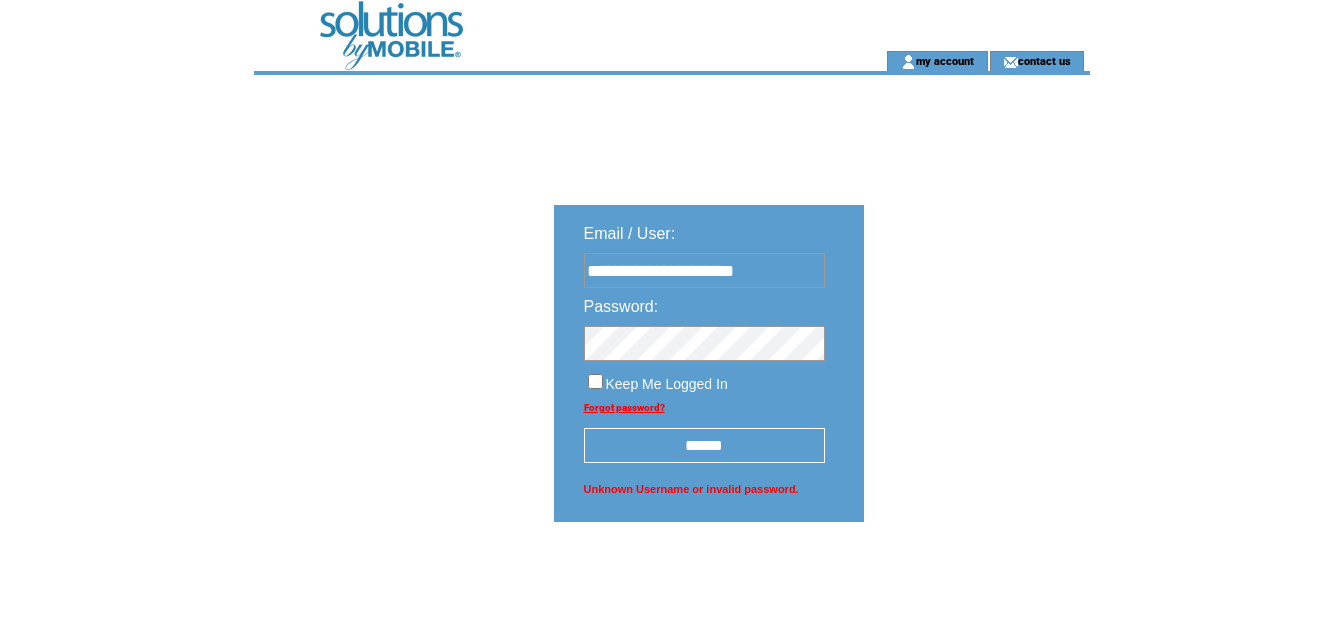 click on "******" at bounding box center [704, 445] 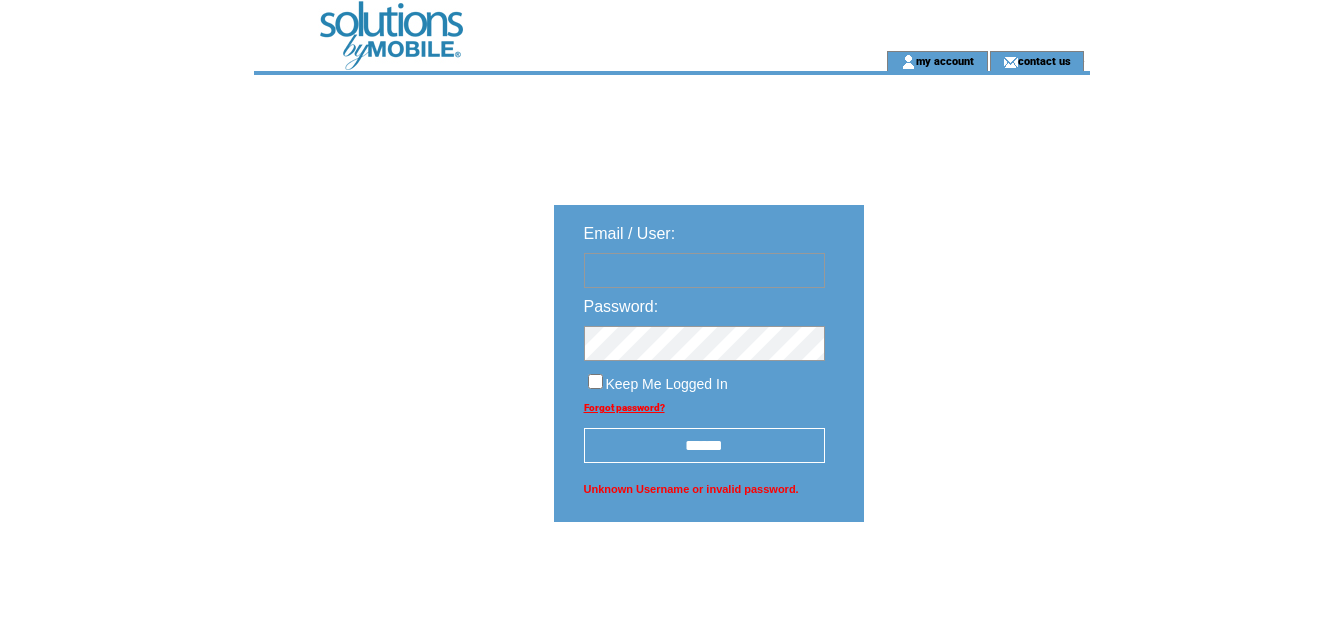 scroll, scrollTop: 0, scrollLeft: 0, axis: both 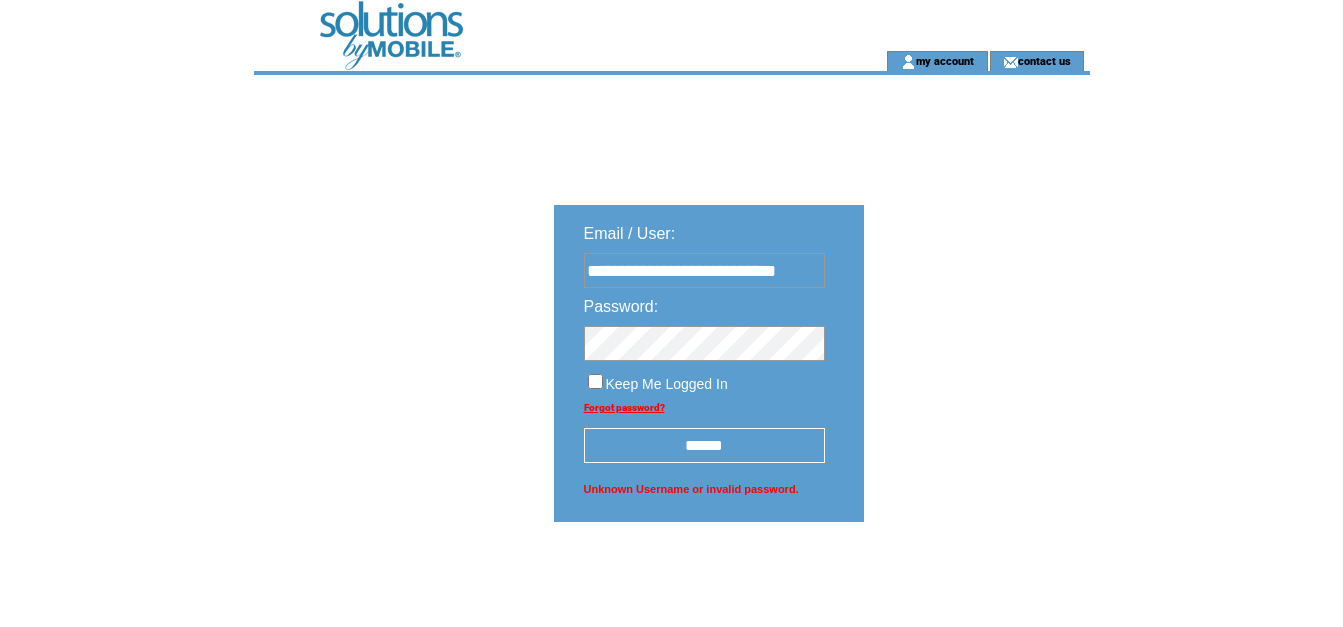 click at bounding box center (704, 338) 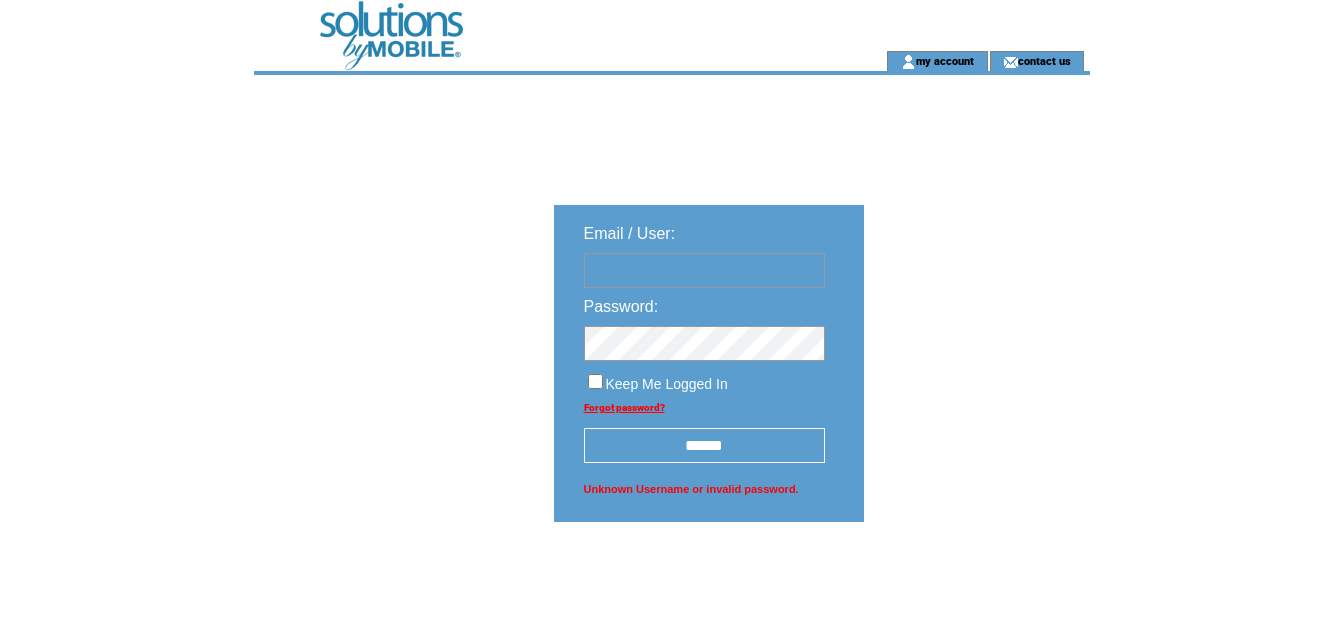 scroll, scrollTop: 0, scrollLeft: 0, axis: both 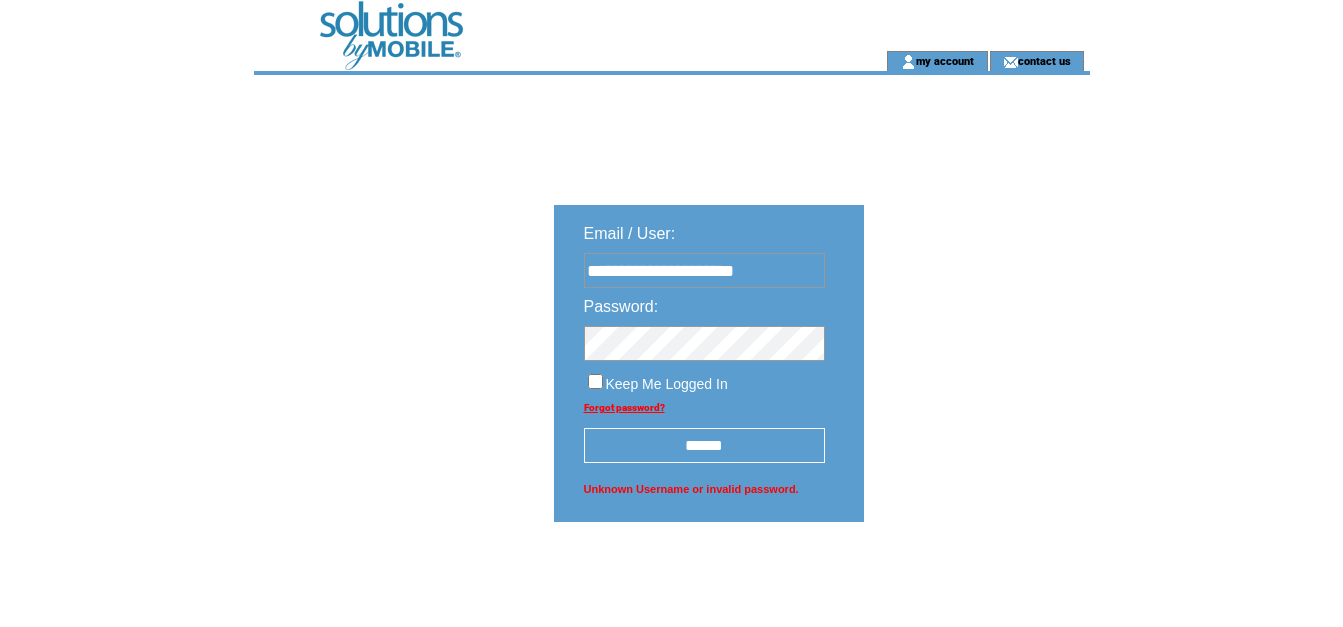 click on "Forgot password?" at bounding box center (624, 407) 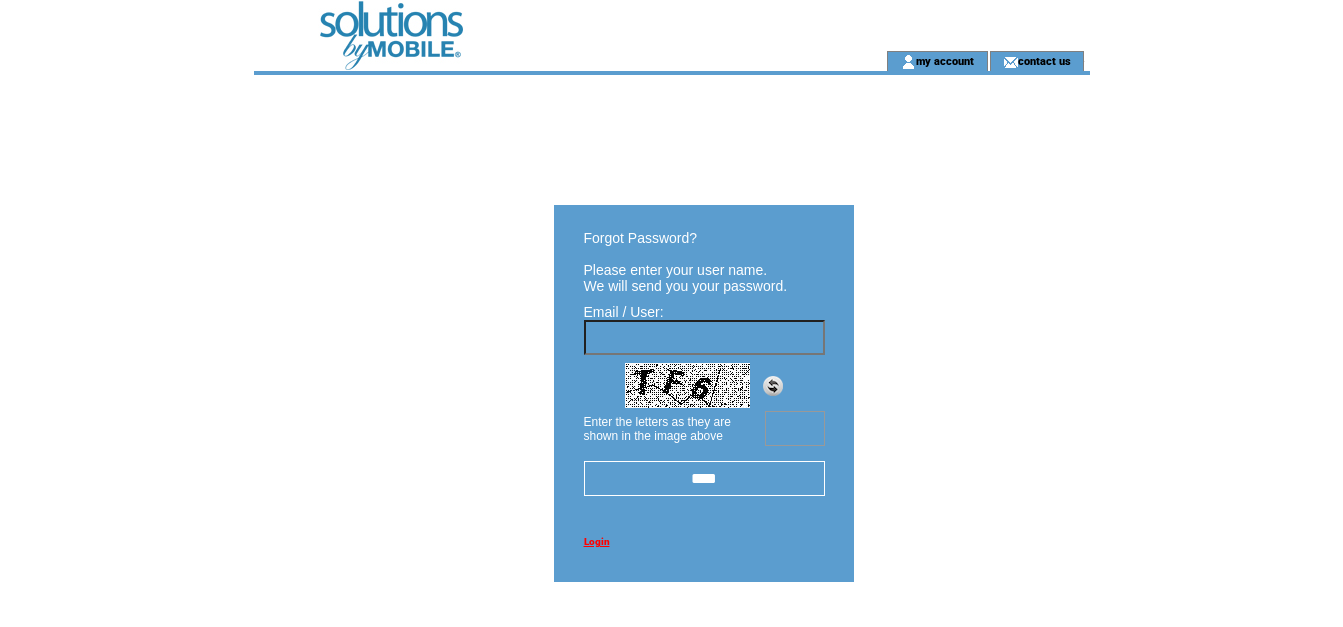 scroll, scrollTop: 0, scrollLeft: 0, axis: both 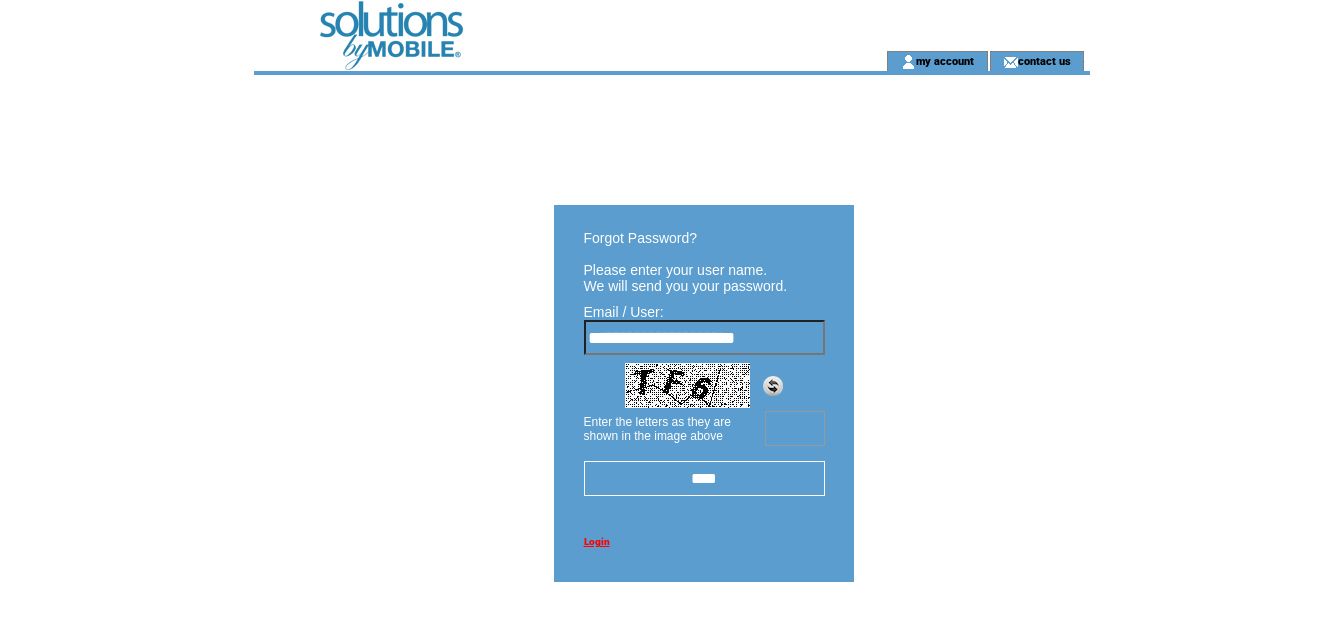 click at bounding box center (795, 428) 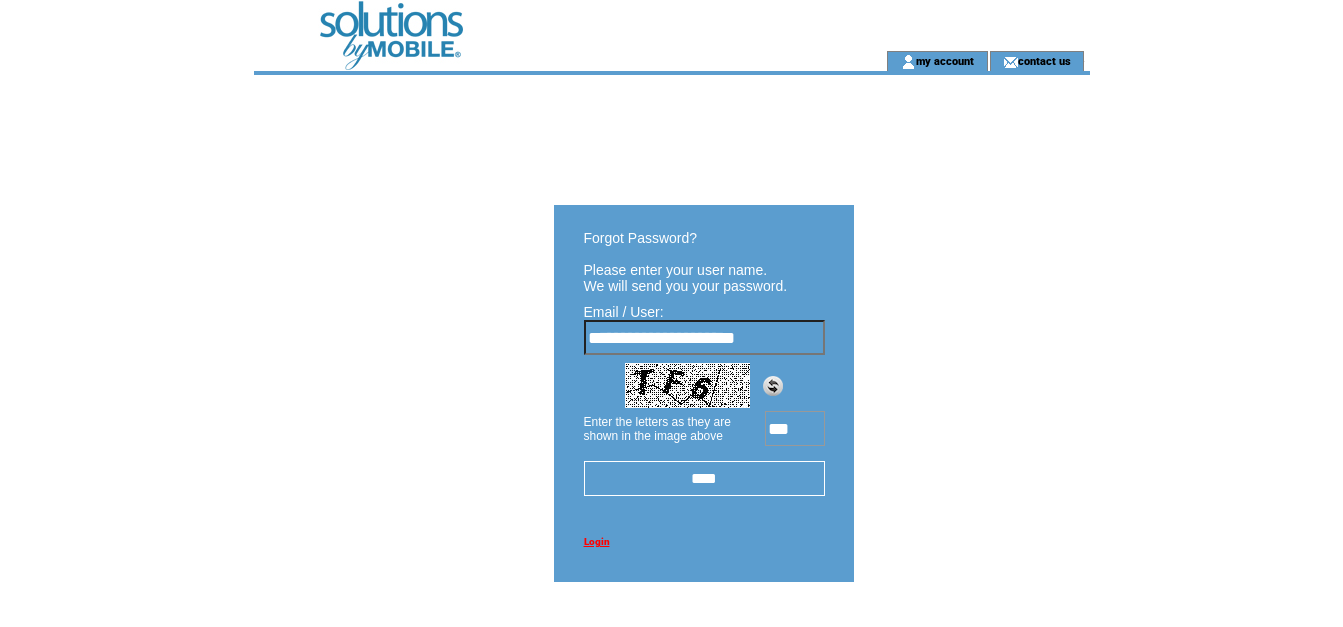 type on "***" 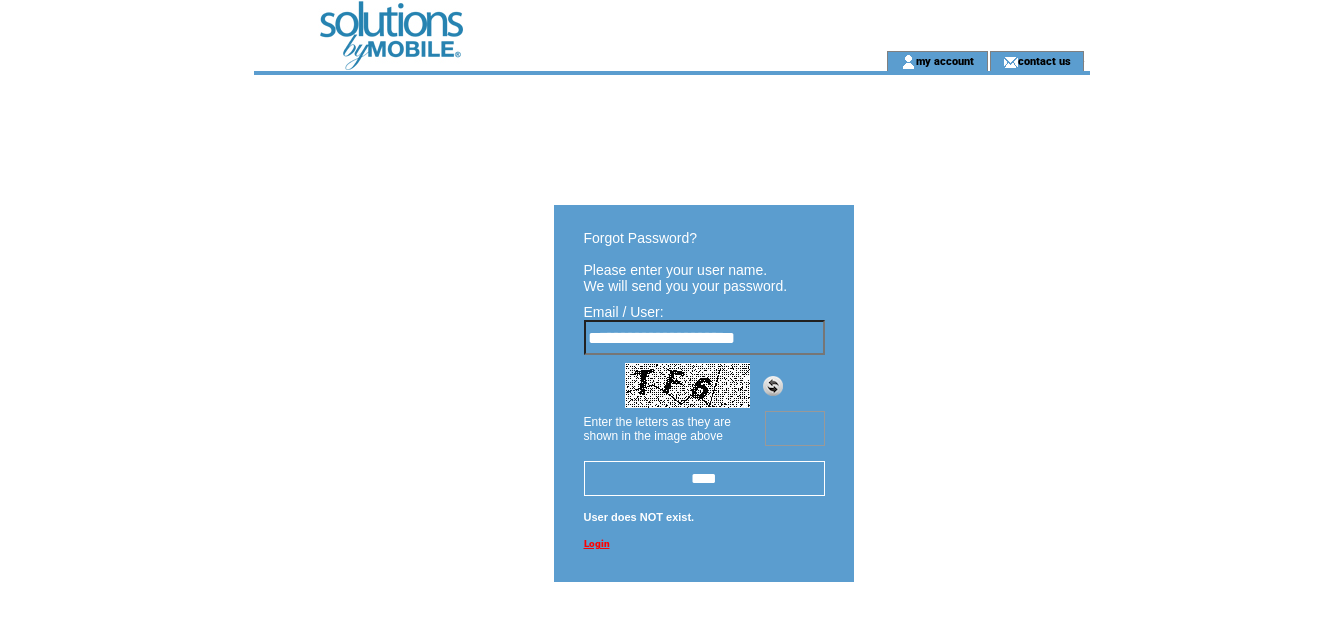 scroll, scrollTop: 0, scrollLeft: 0, axis: both 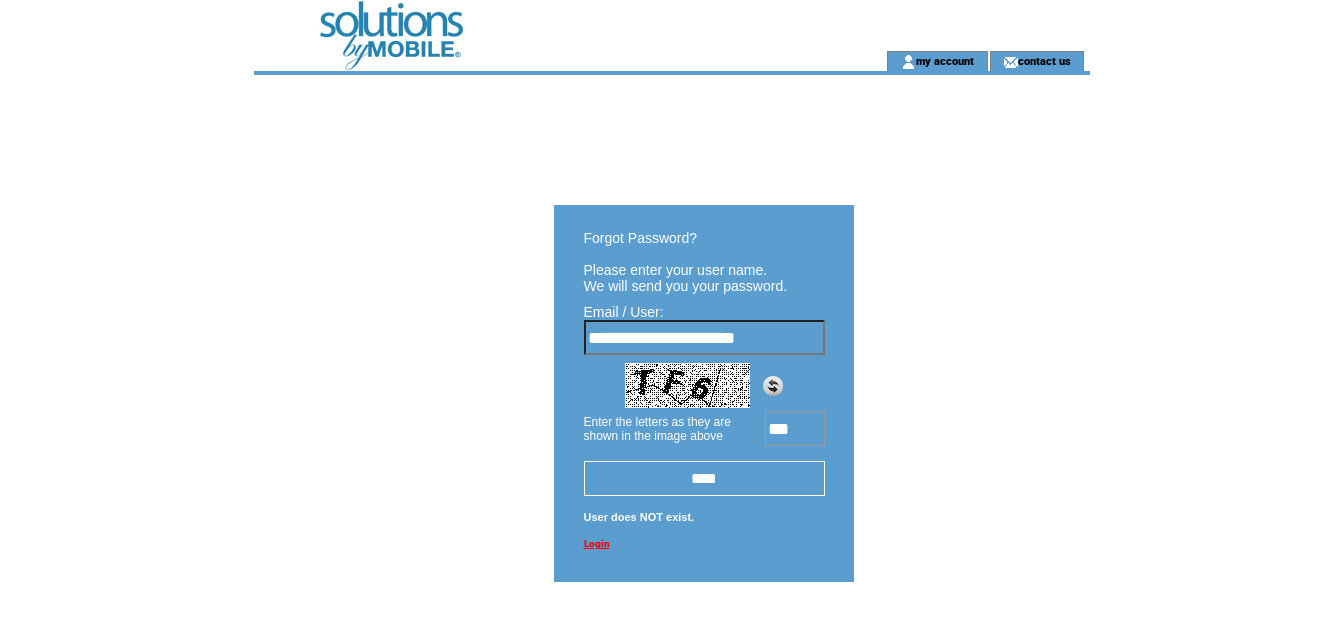 type on "***" 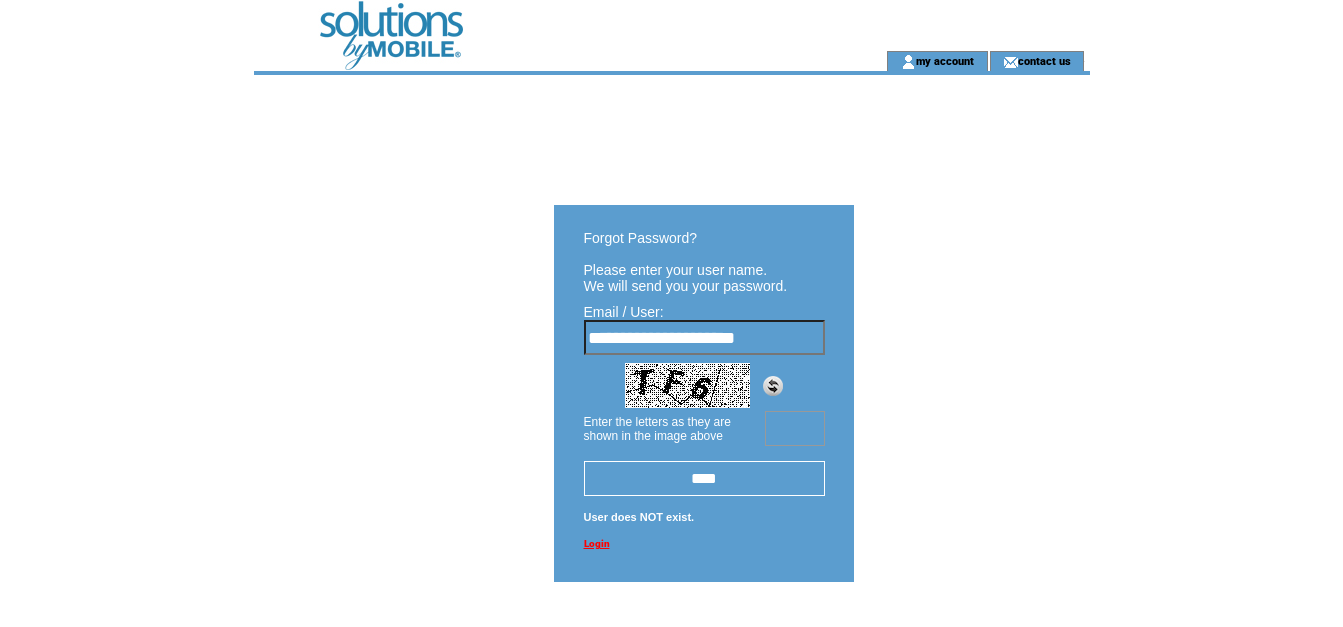 scroll, scrollTop: 0, scrollLeft: 0, axis: both 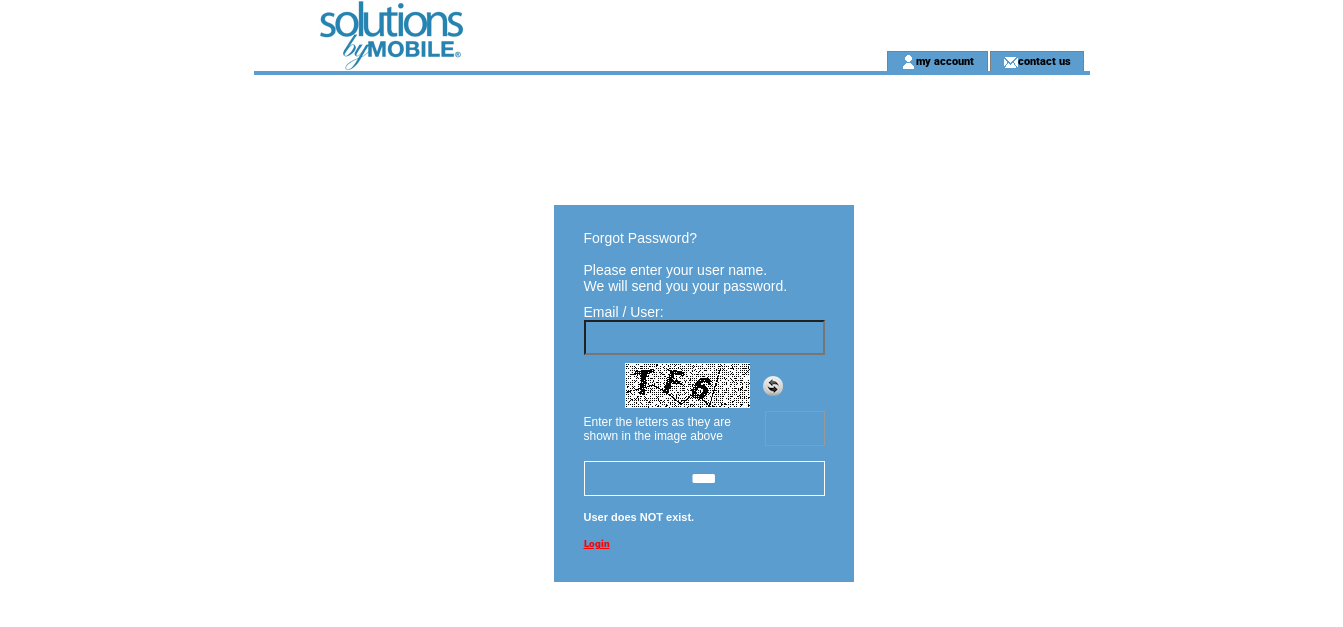click at bounding box center [704, 337] 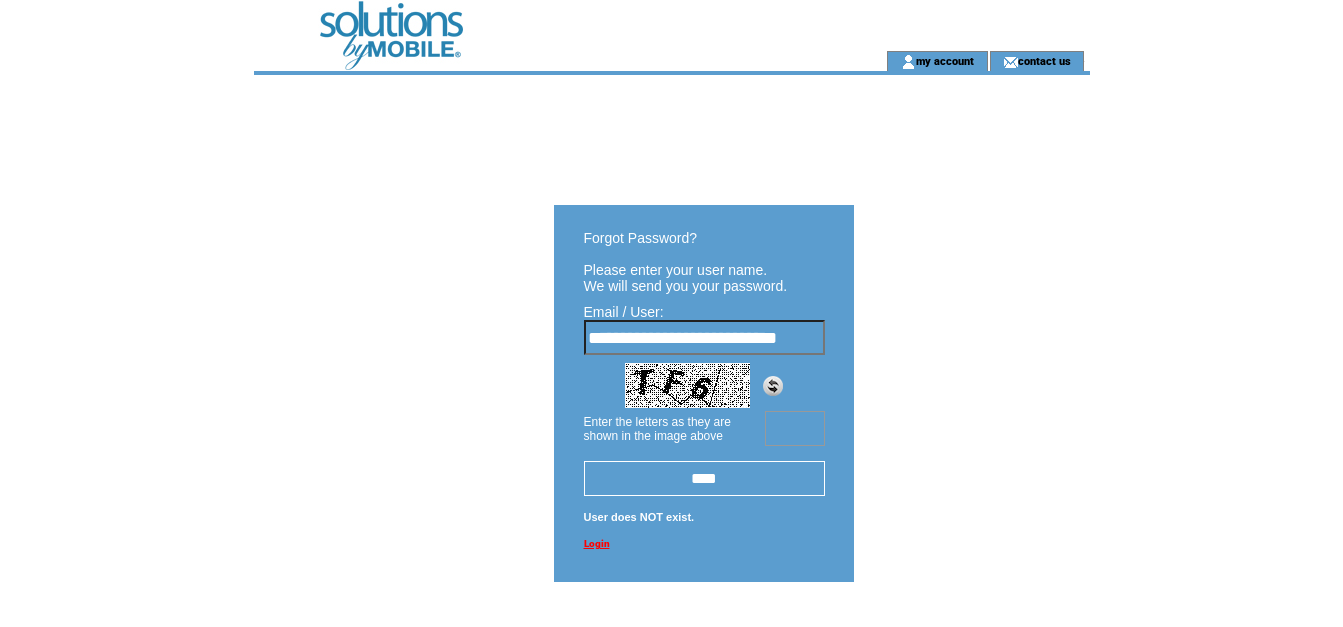 click at bounding box center (795, 428) 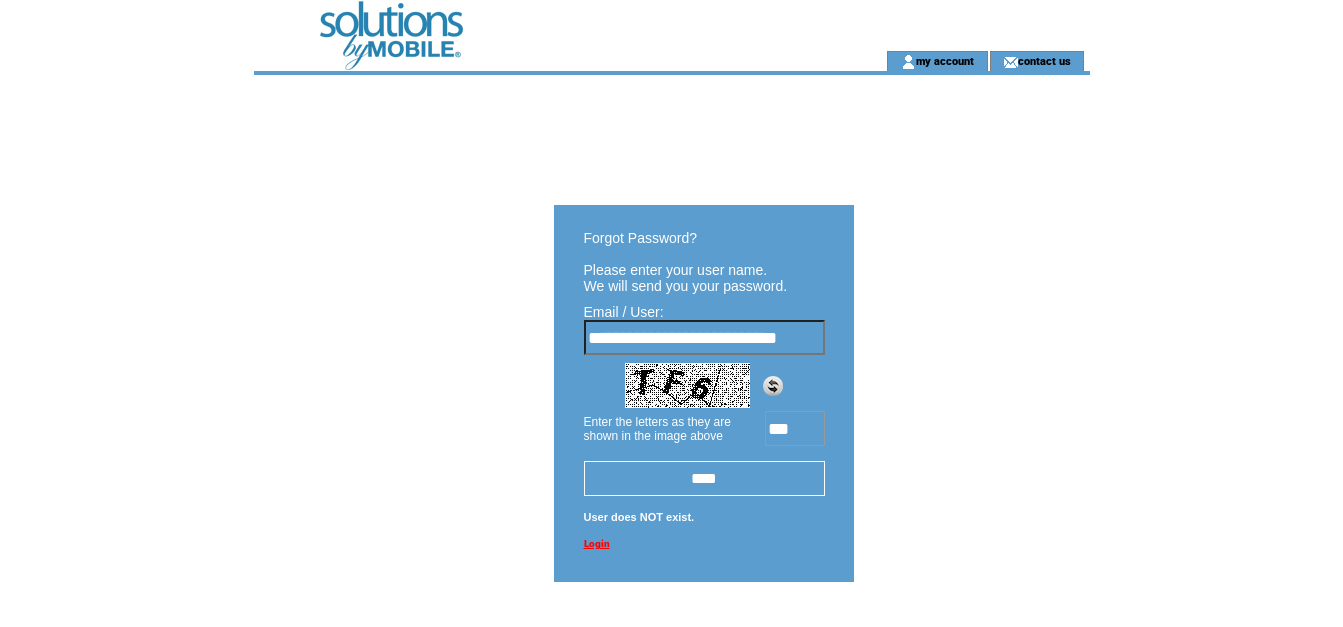 type on "***" 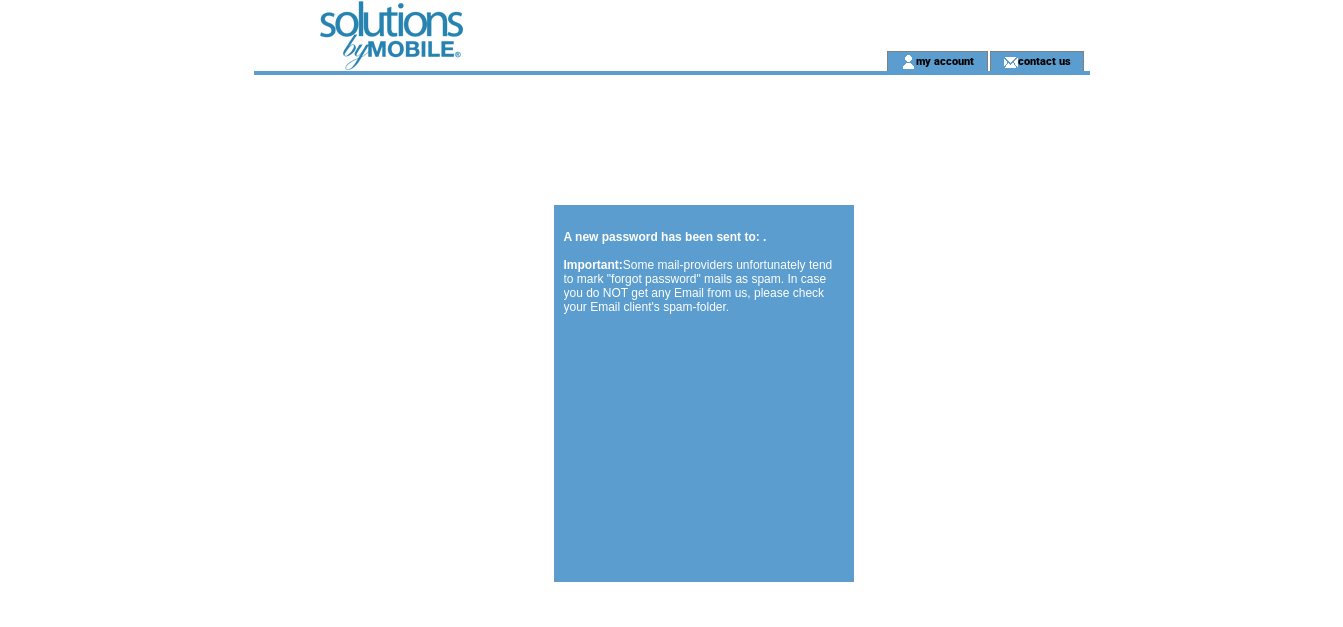 scroll, scrollTop: 0, scrollLeft: 0, axis: both 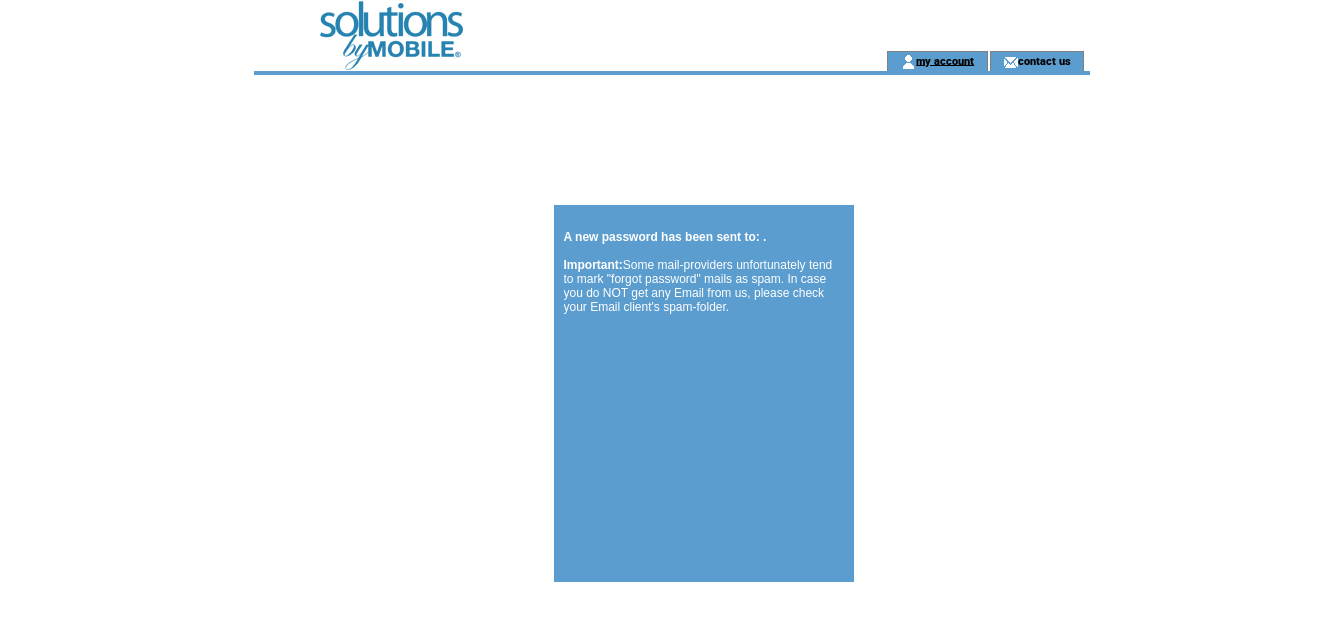 drag, startPoint x: 950, startPoint y: 54, endPoint x: 925, endPoint y: 81, distance: 36.796738 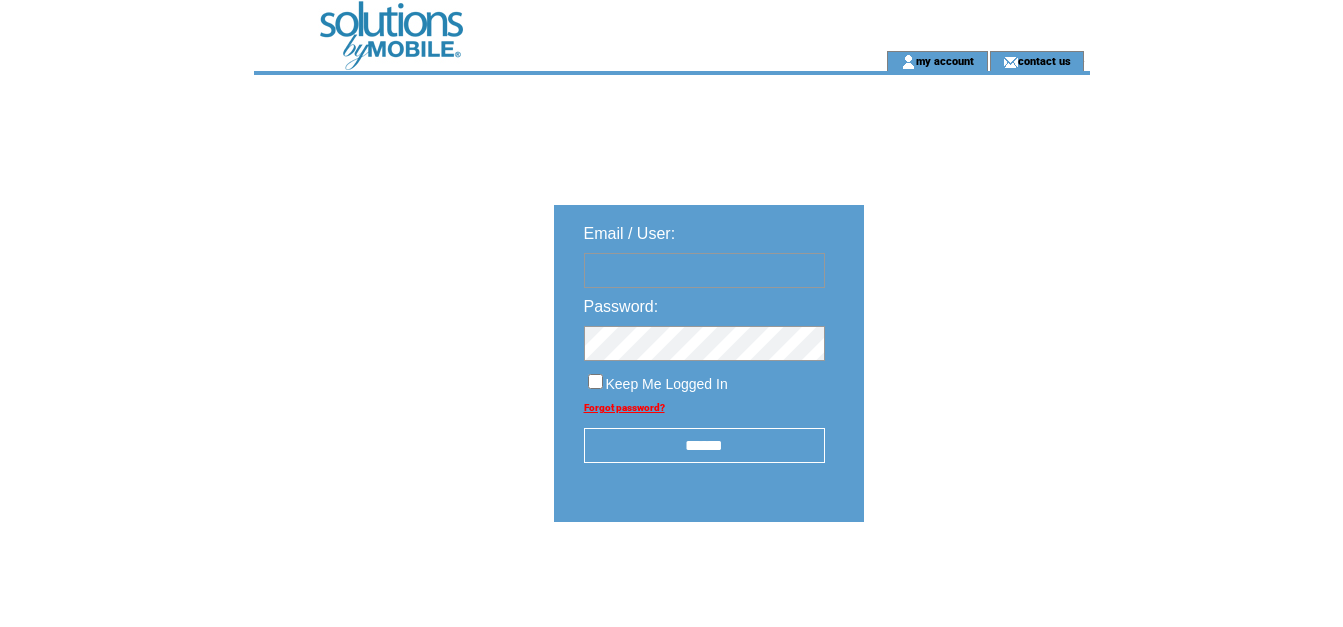 scroll, scrollTop: 0, scrollLeft: 0, axis: both 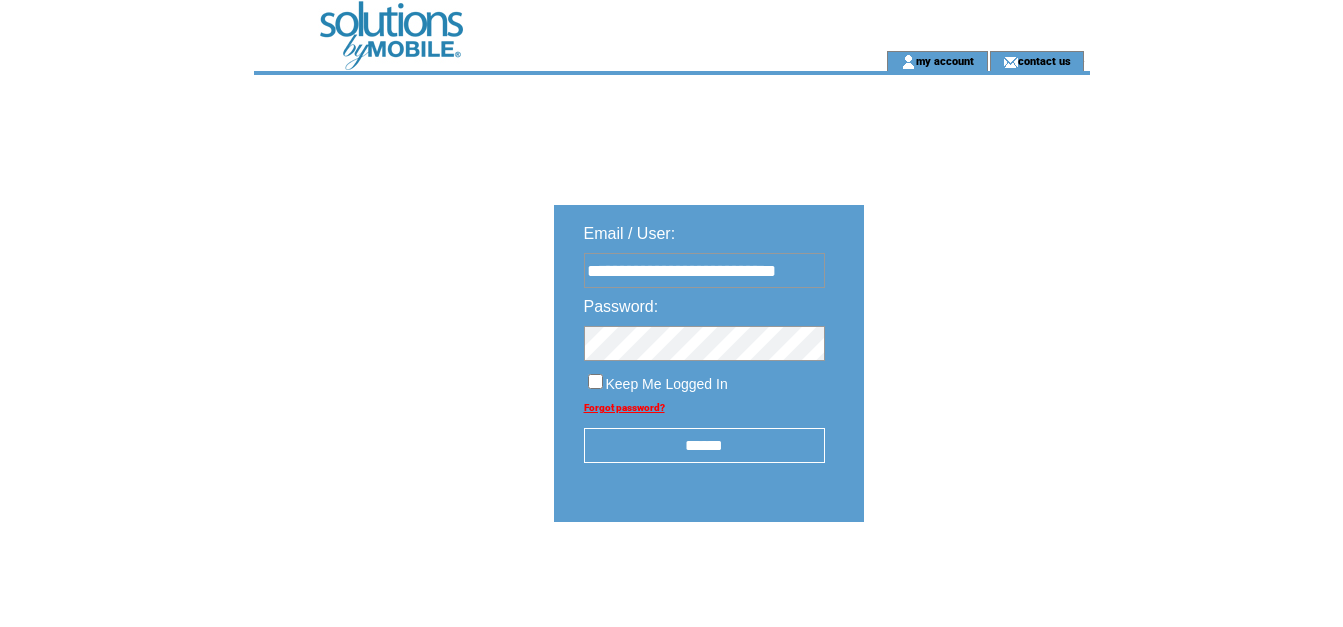 click on "******" at bounding box center (704, 445) 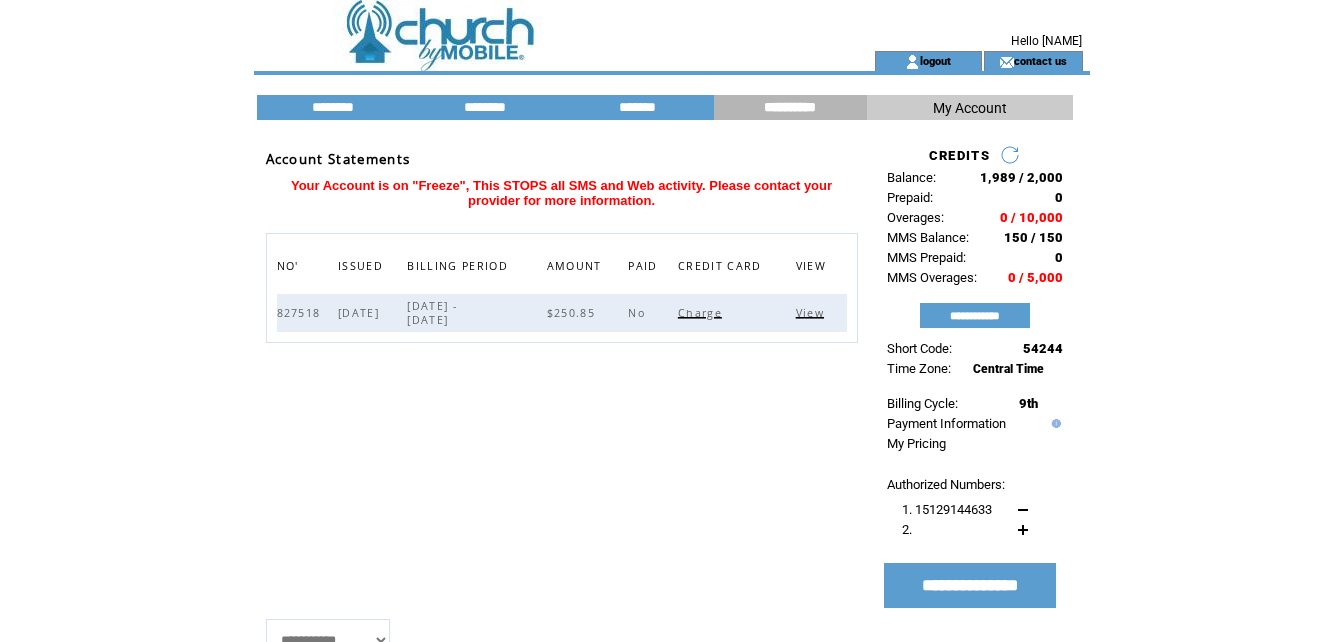 scroll, scrollTop: 0, scrollLeft: 0, axis: both 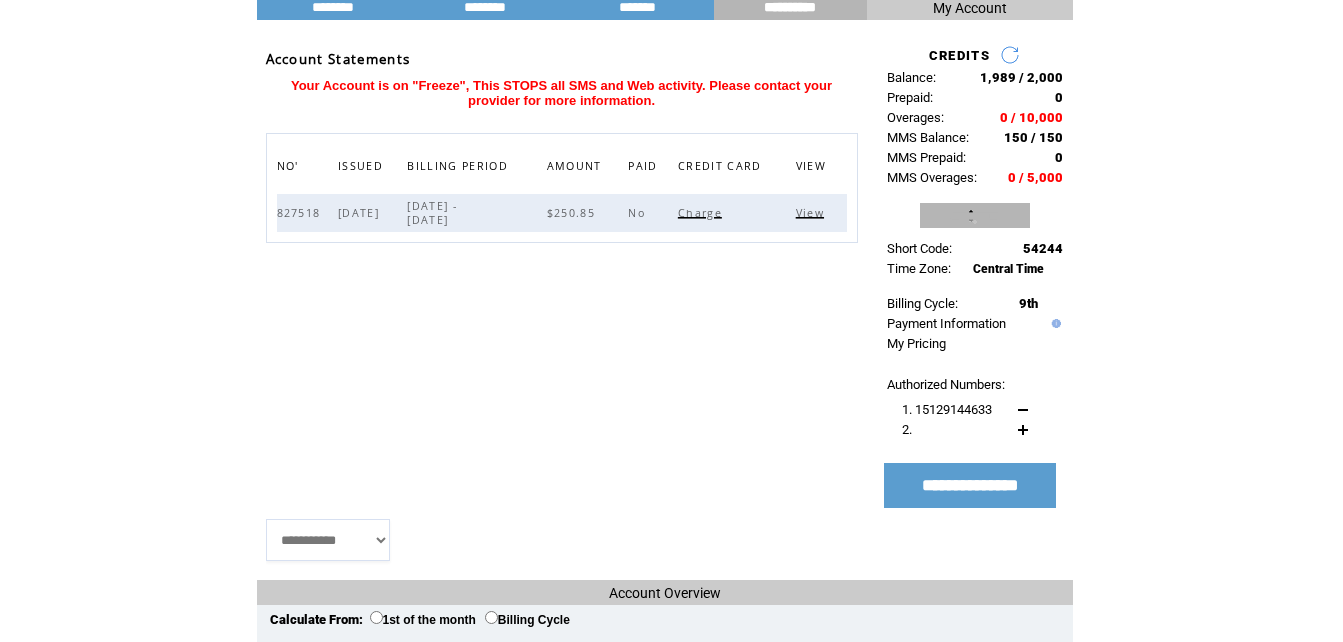 click on "**********" at bounding box center [975, 215] 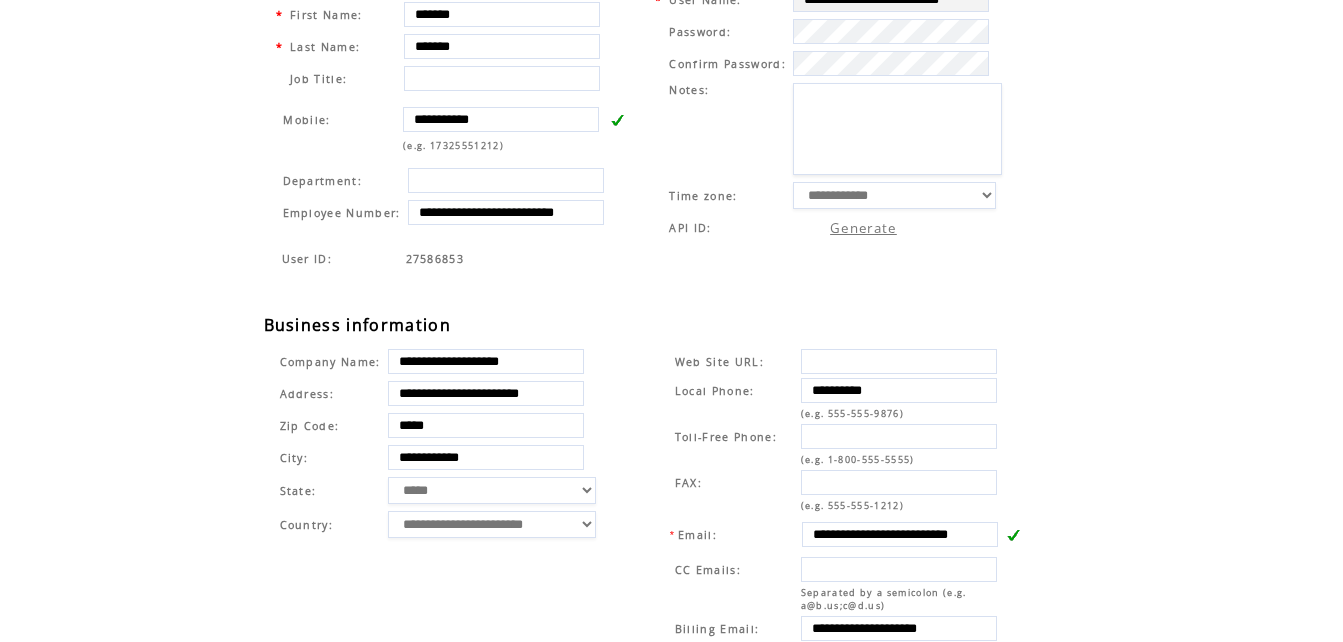 scroll, scrollTop: 362, scrollLeft: 0, axis: vertical 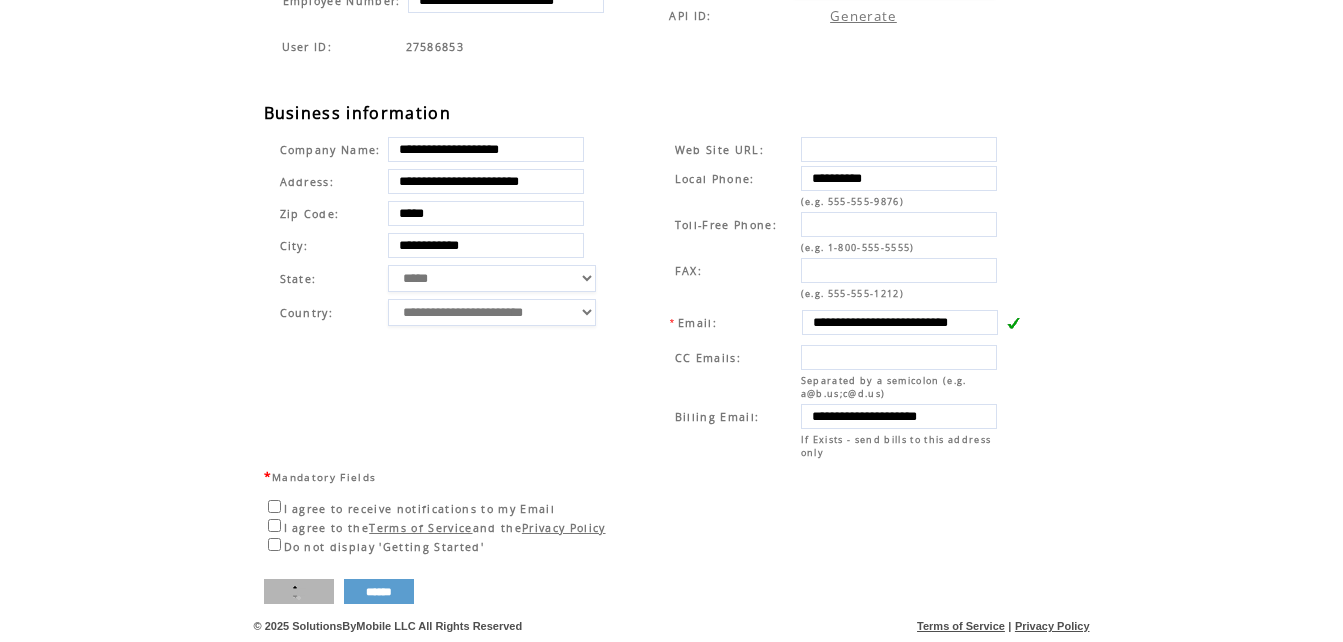 click on "****" at bounding box center (299, 591) 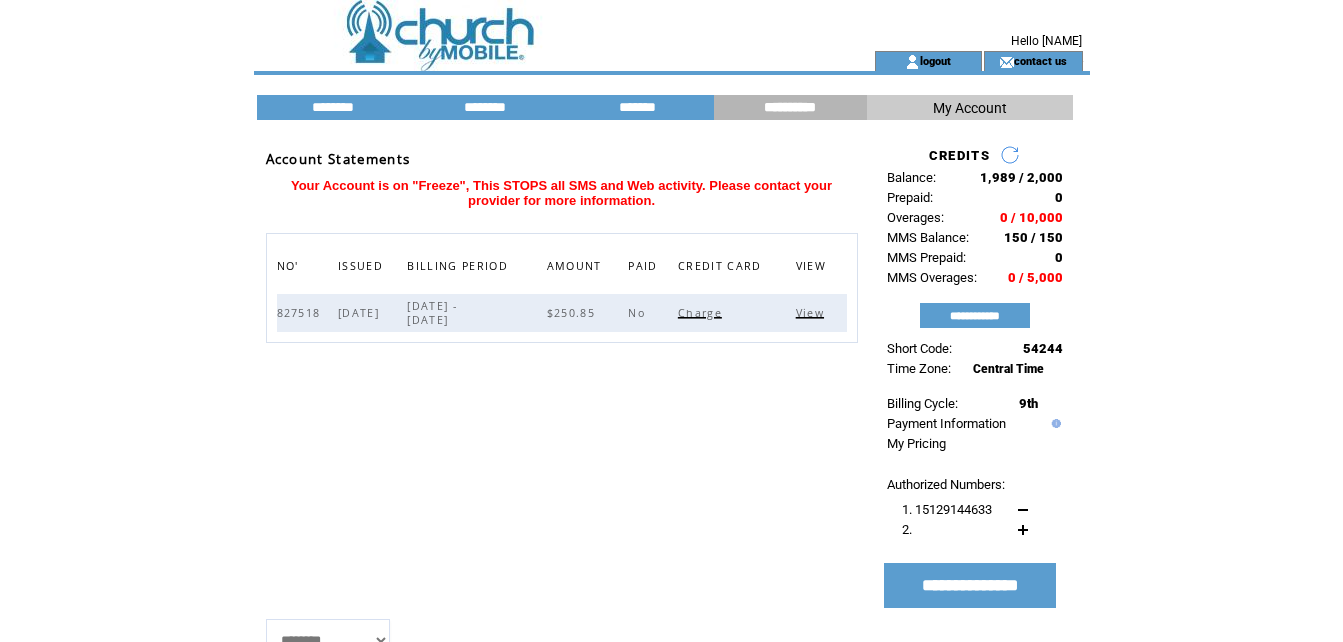 scroll, scrollTop: 0, scrollLeft: 0, axis: both 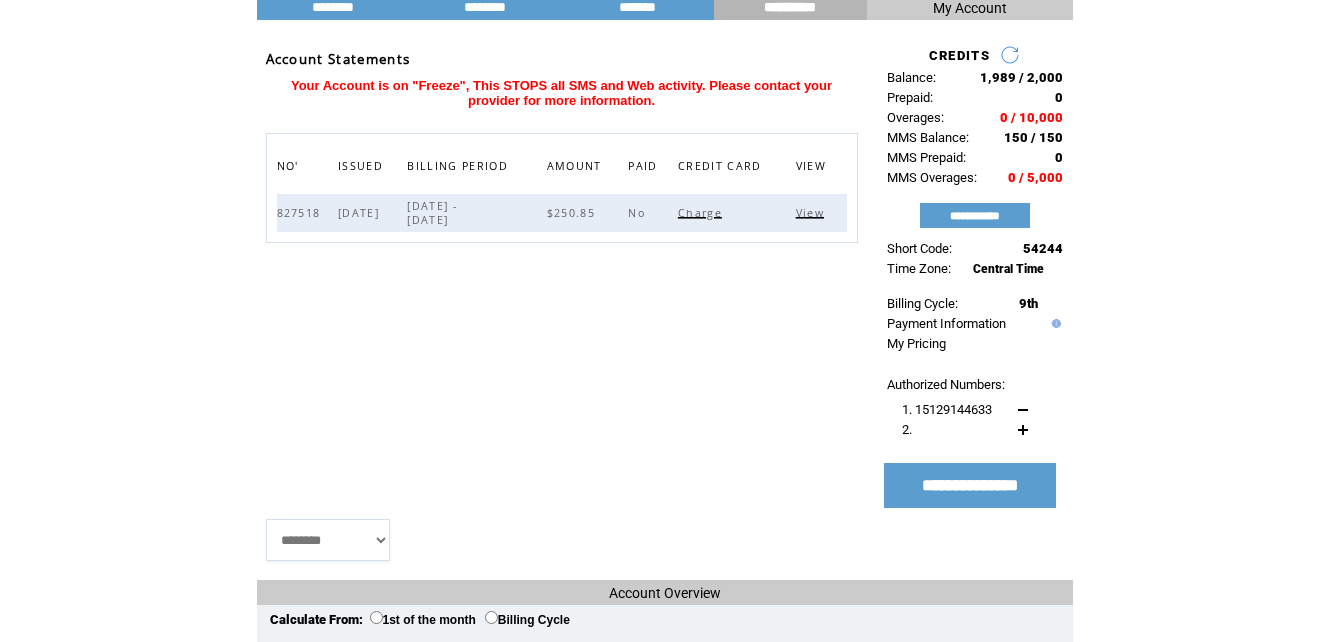 click on "Charge" at bounding box center [702, 213] 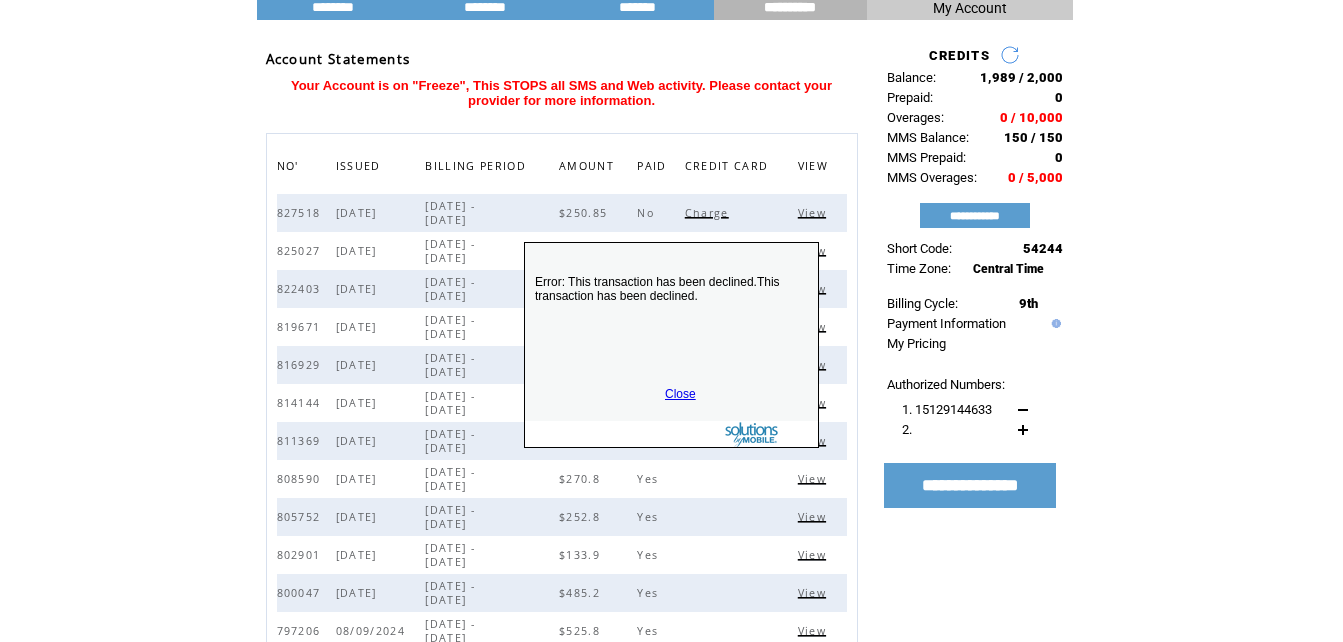 click on "Error: This transaction has been declined.This transaction has been declined. Close" at bounding box center [671, 485] 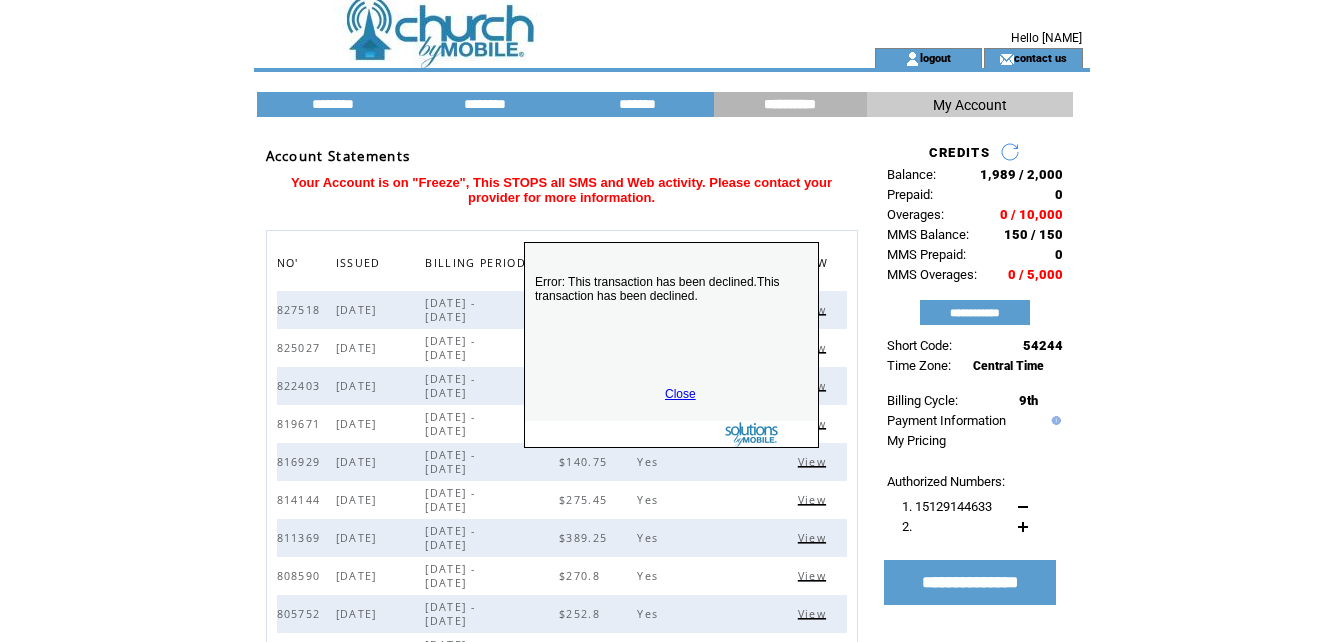 scroll, scrollTop: 0, scrollLeft: 0, axis: both 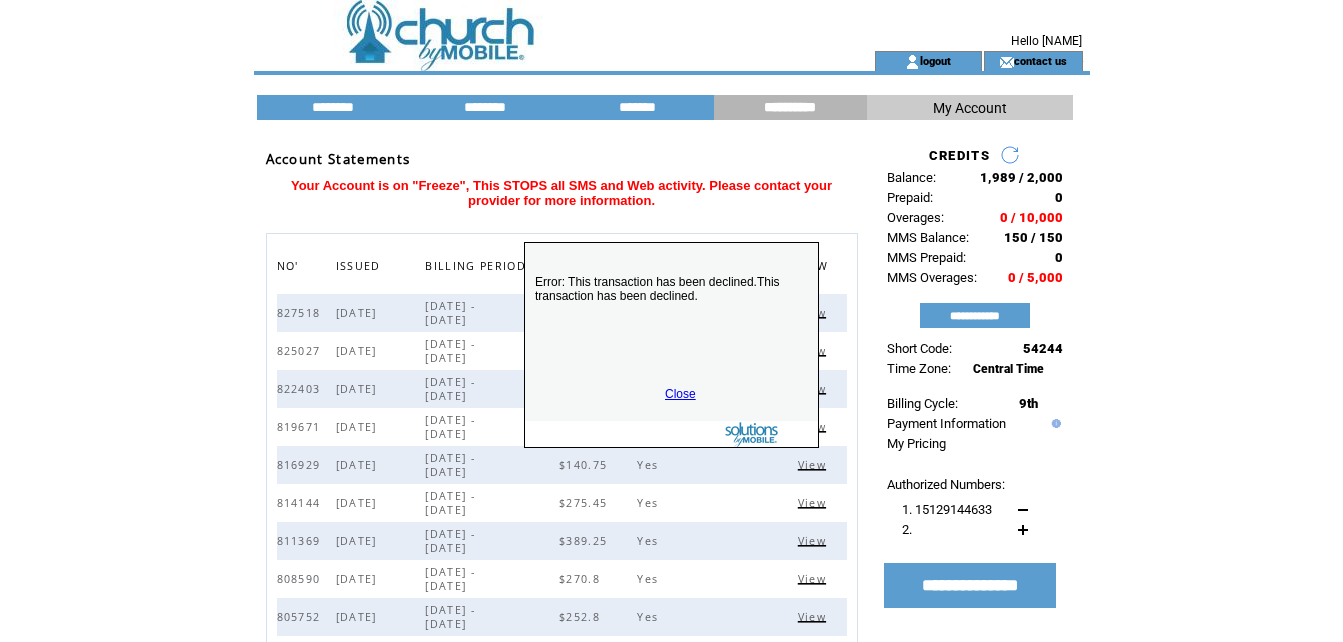 click on "Close" at bounding box center (680, 394) 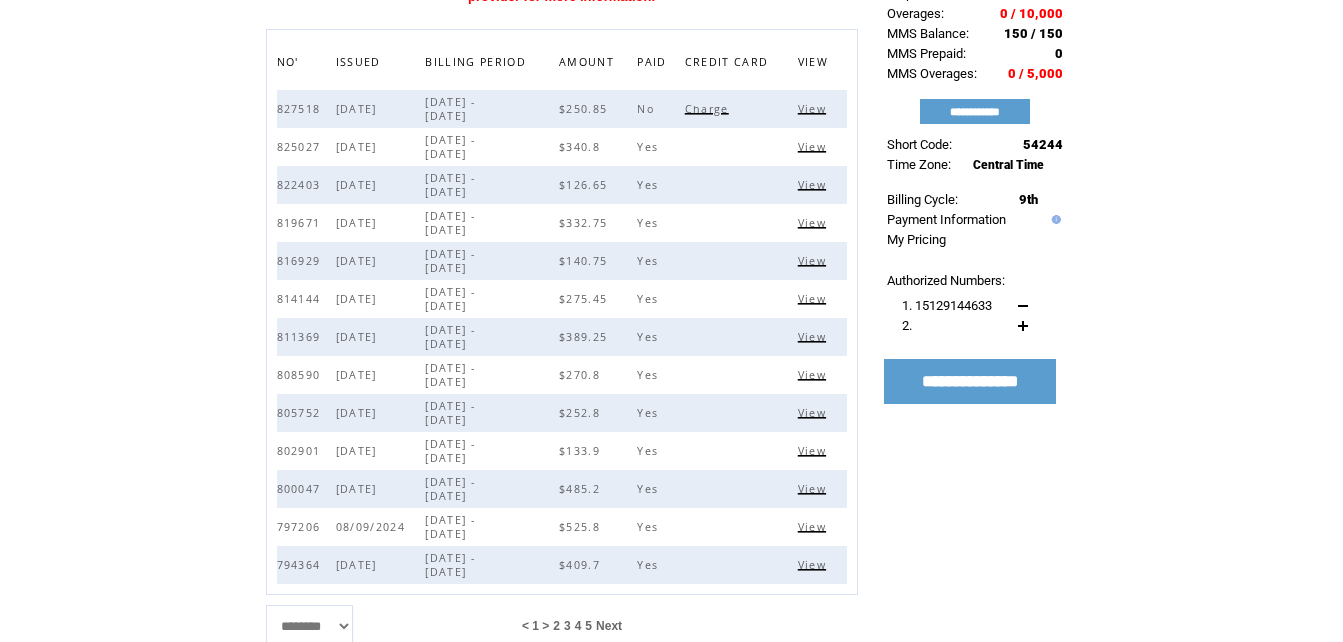 scroll, scrollTop: 0, scrollLeft: 0, axis: both 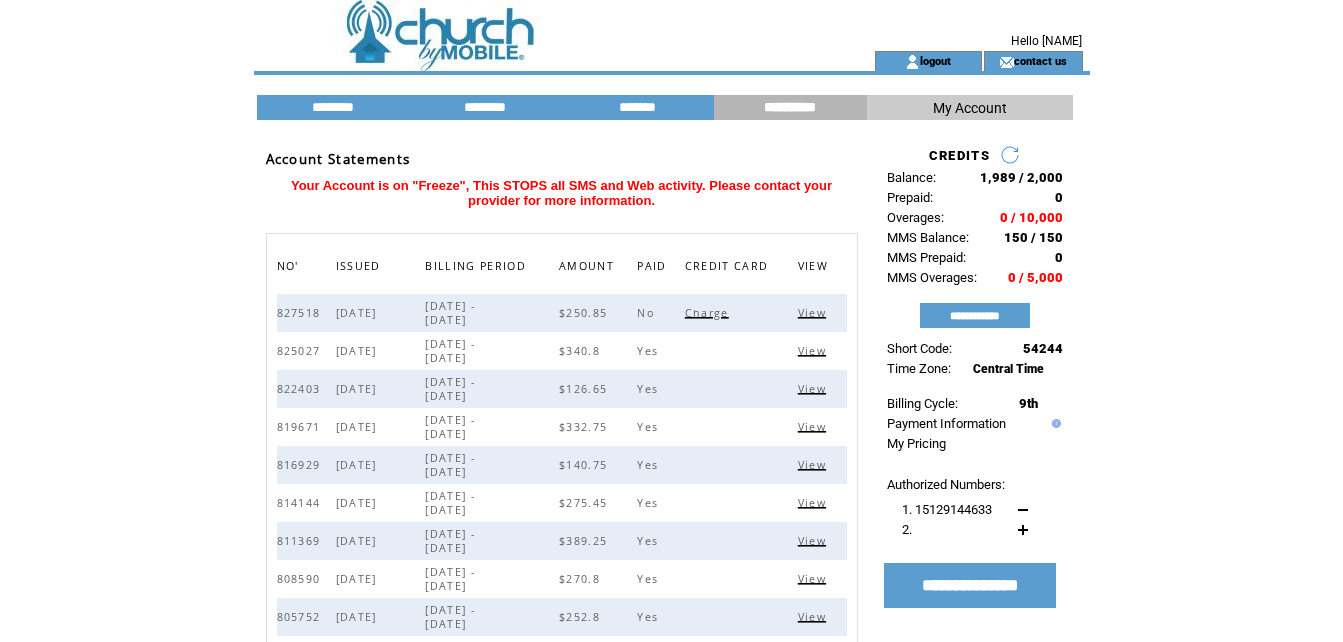 click on "My Account" at bounding box center (970, 108) 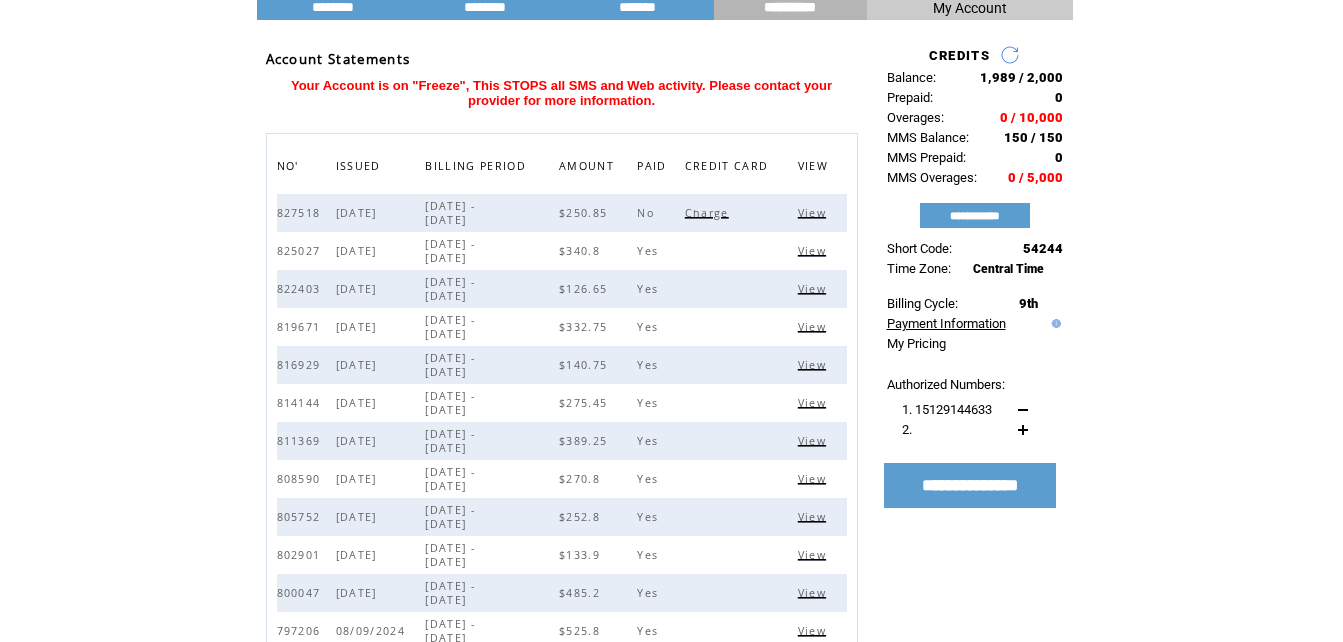 click on "Payment Information" at bounding box center (946, 323) 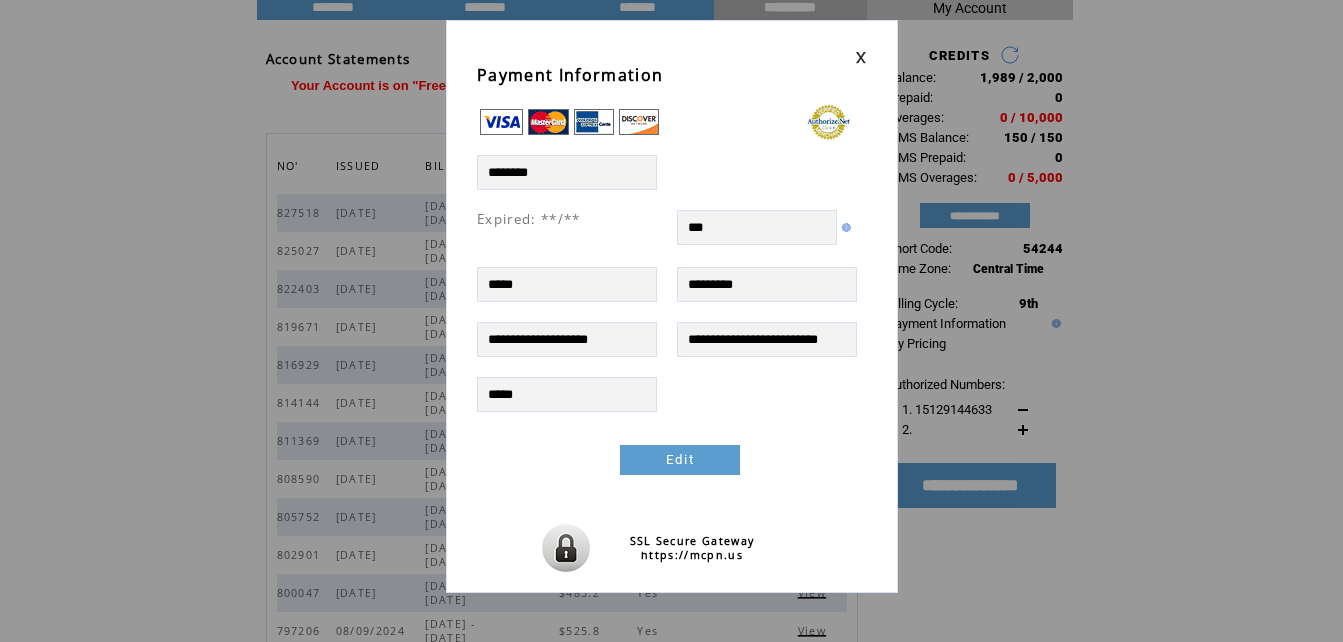 scroll, scrollTop: 0, scrollLeft: 0, axis: both 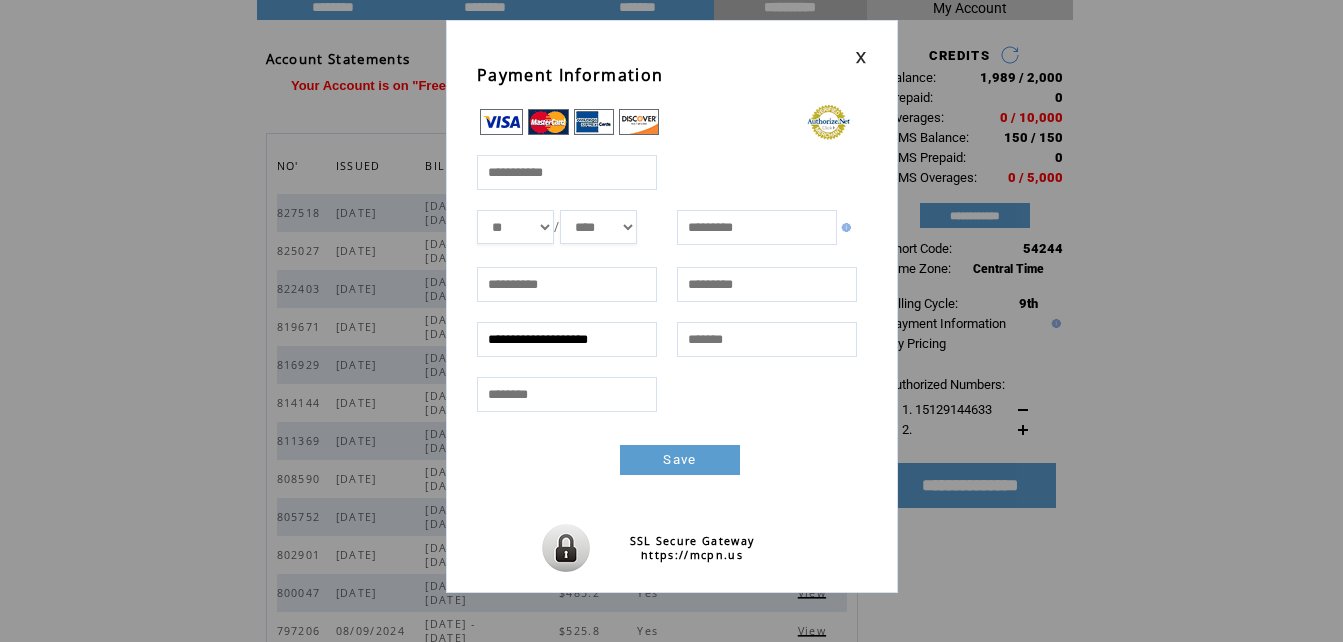 click at bounding box center [566, 172] 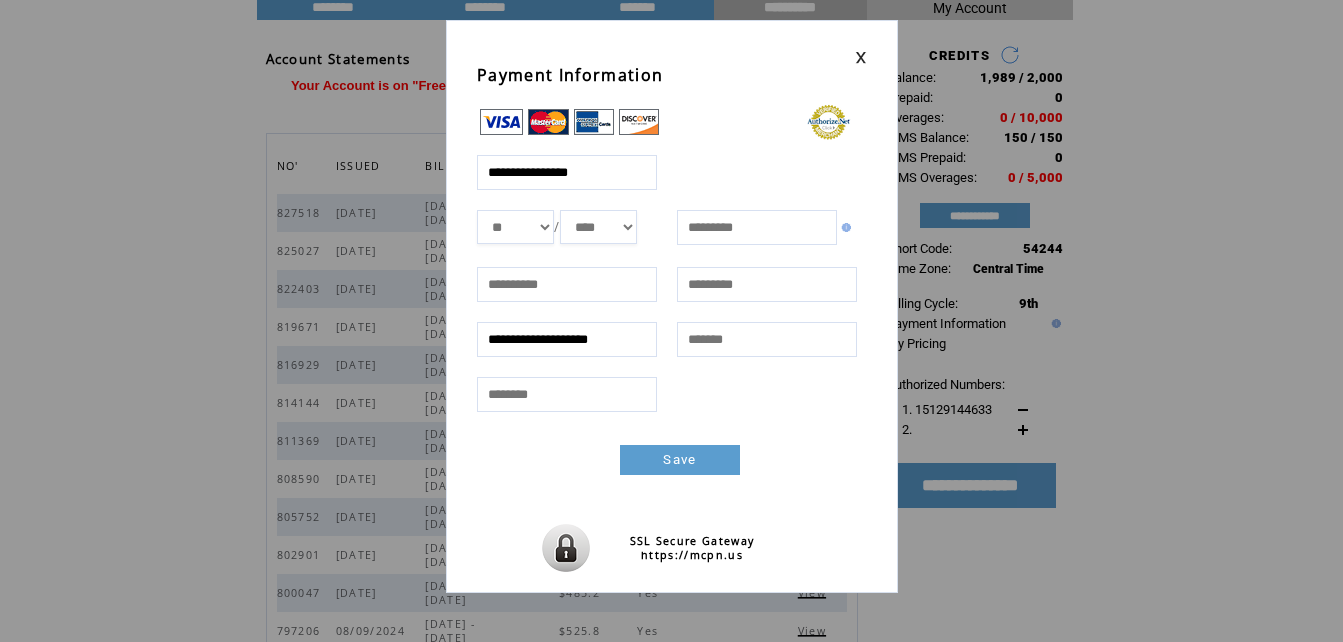 type on "**********" 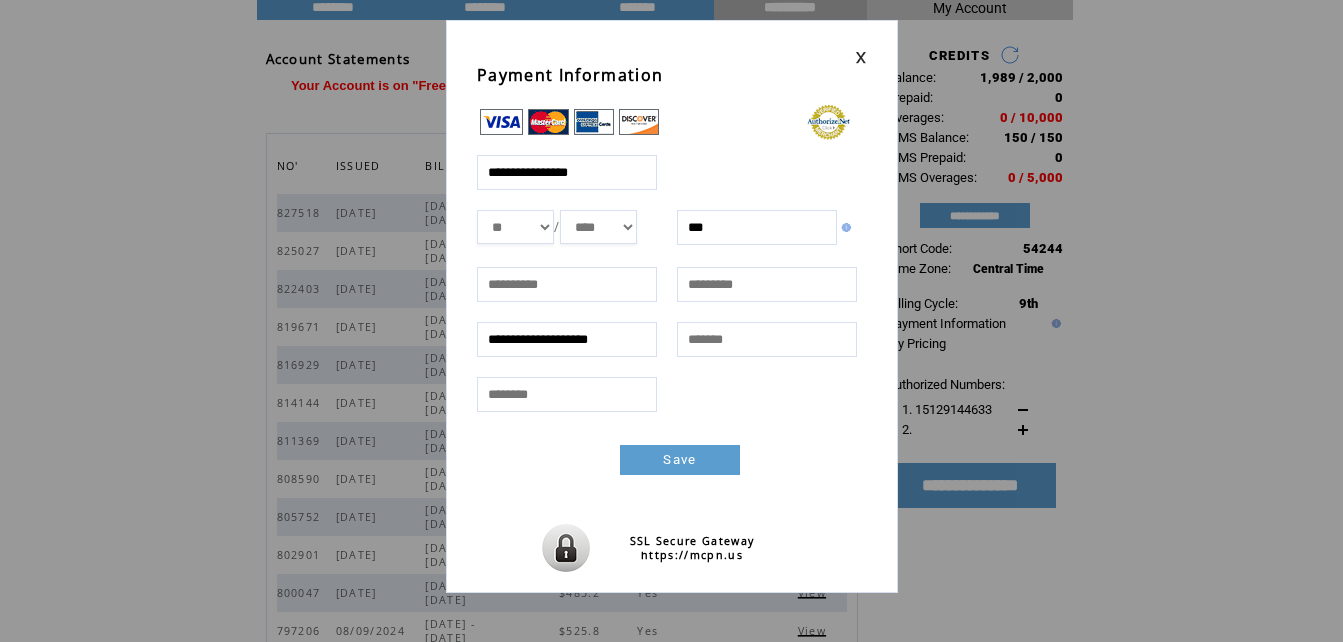 type on "***" 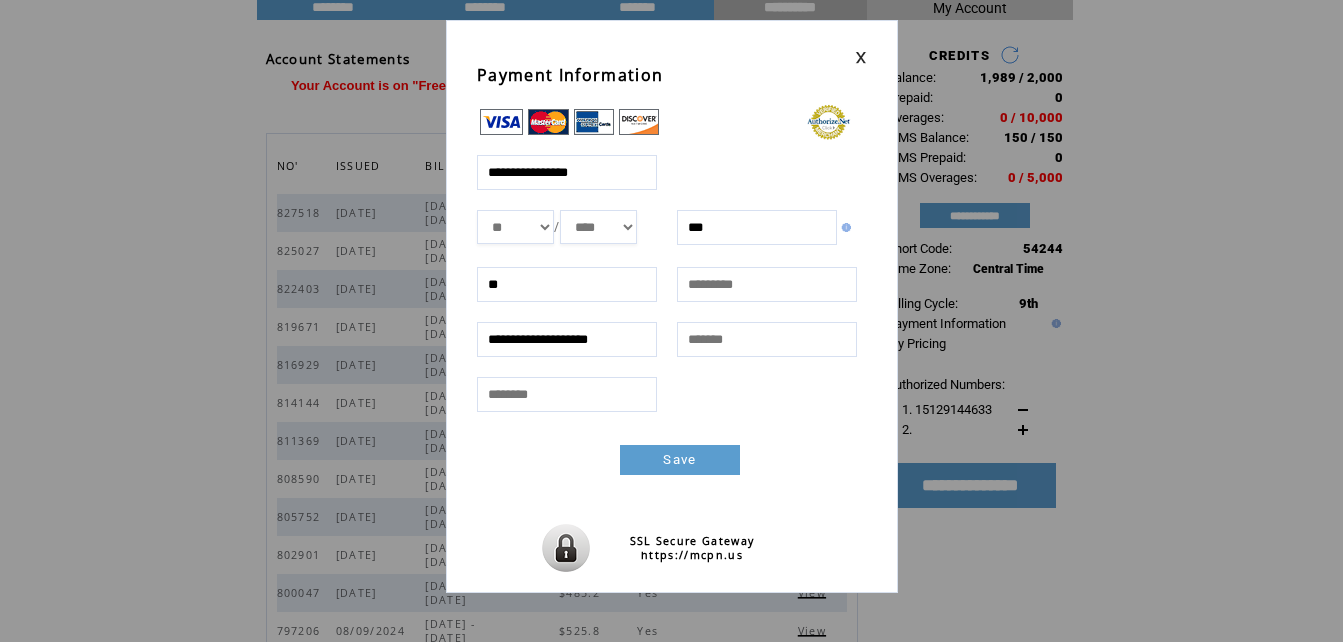 type on "*" 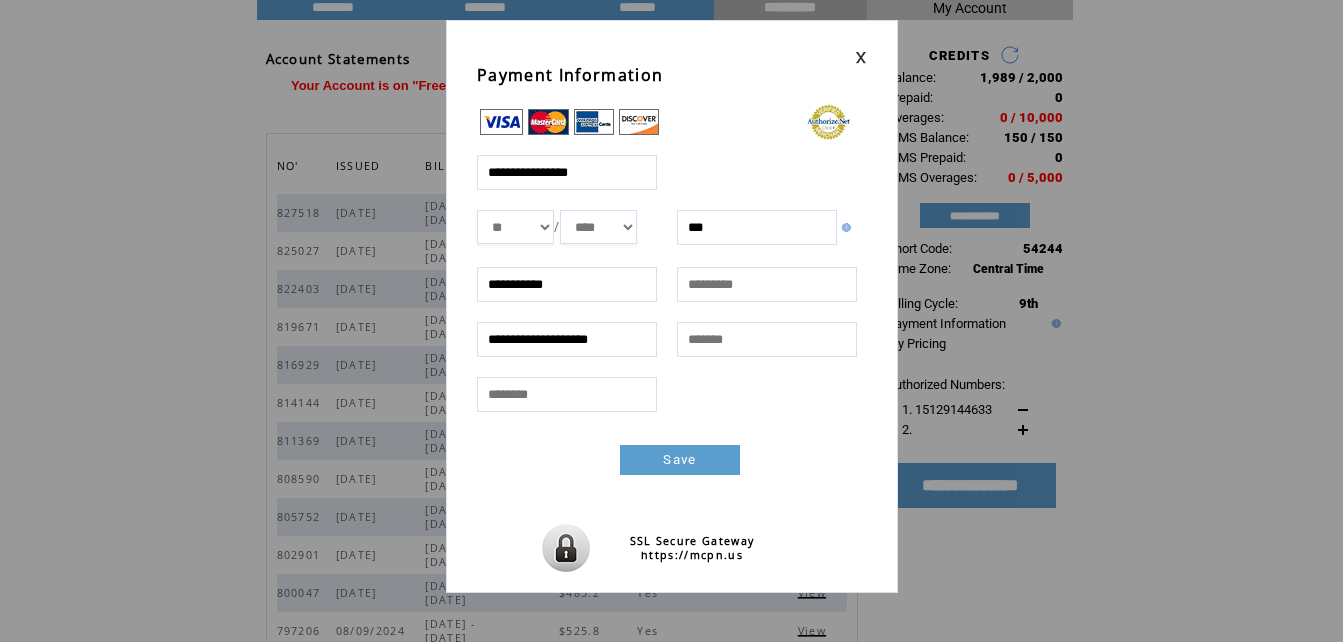 type on "**********" 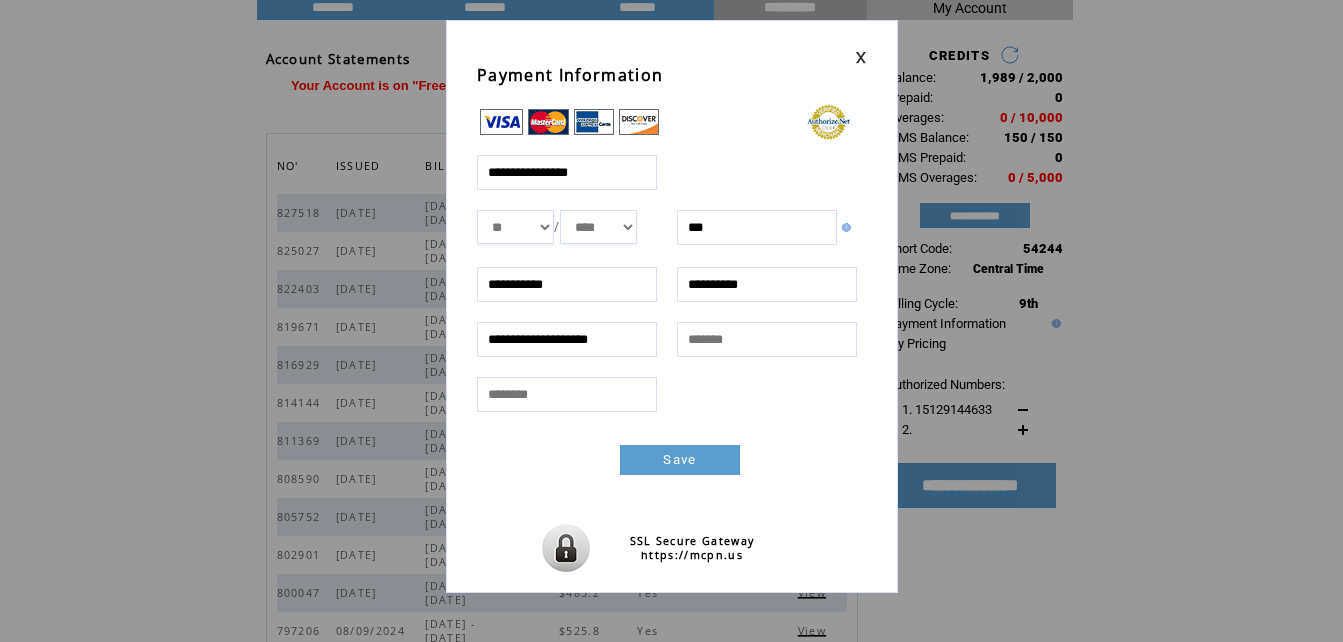 type on "**********" 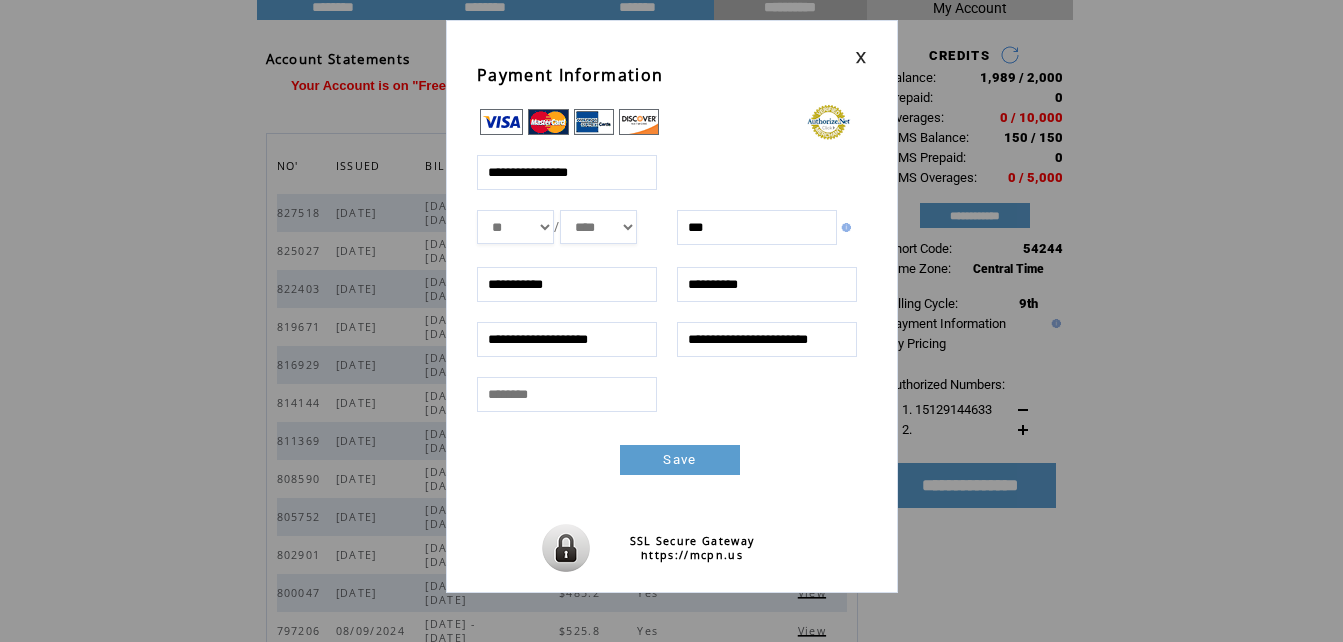 scroll, scrollTop: 0, scrollLeft: 22, axis: horizontal 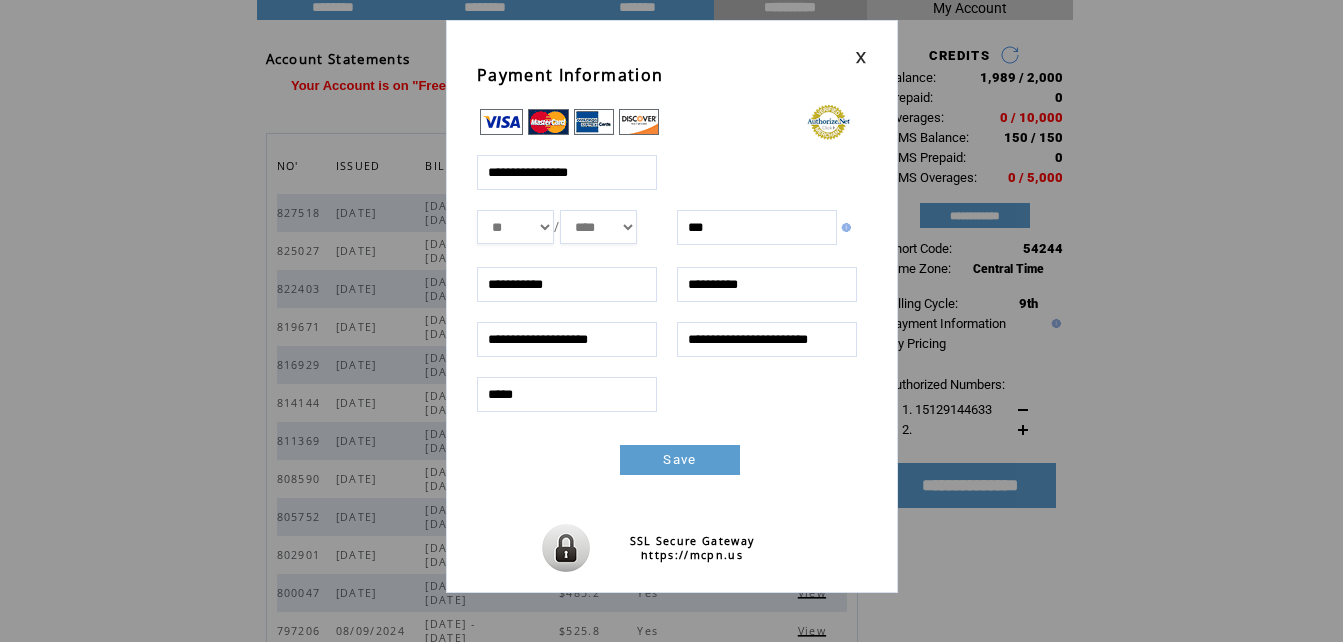 type on "*****" 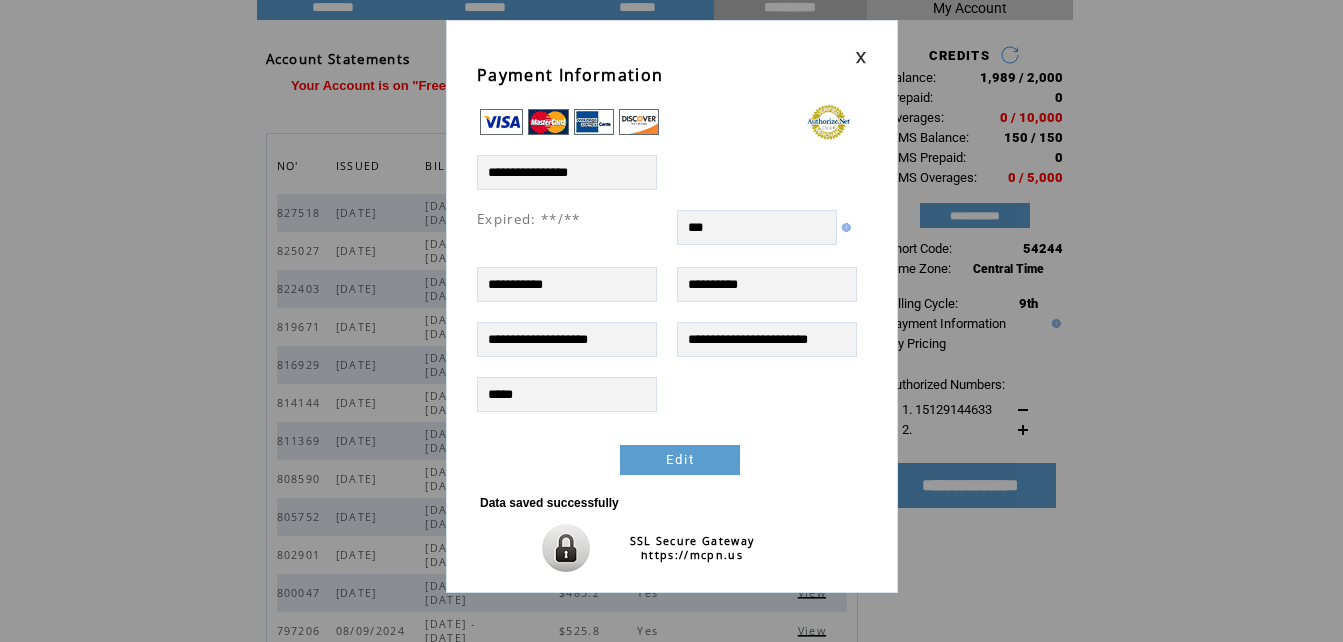 click at bounding box center (672, 52) 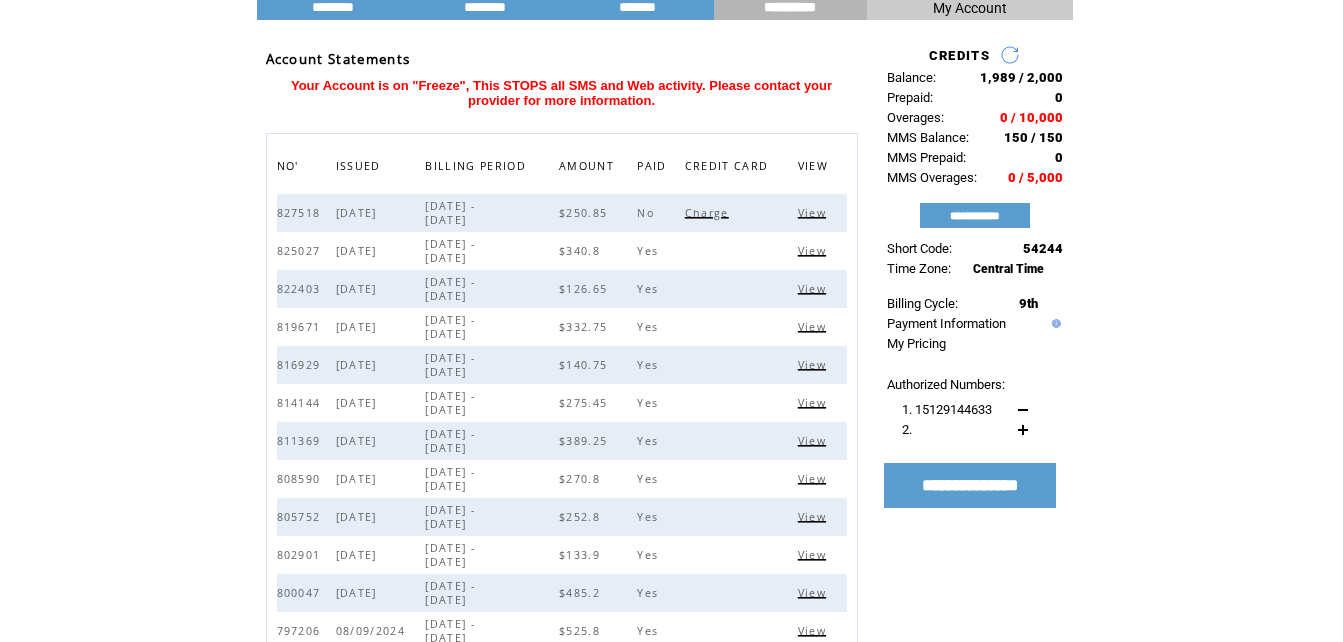 scroll, scrollTop: 0, scrollLeft: 0, axis: both 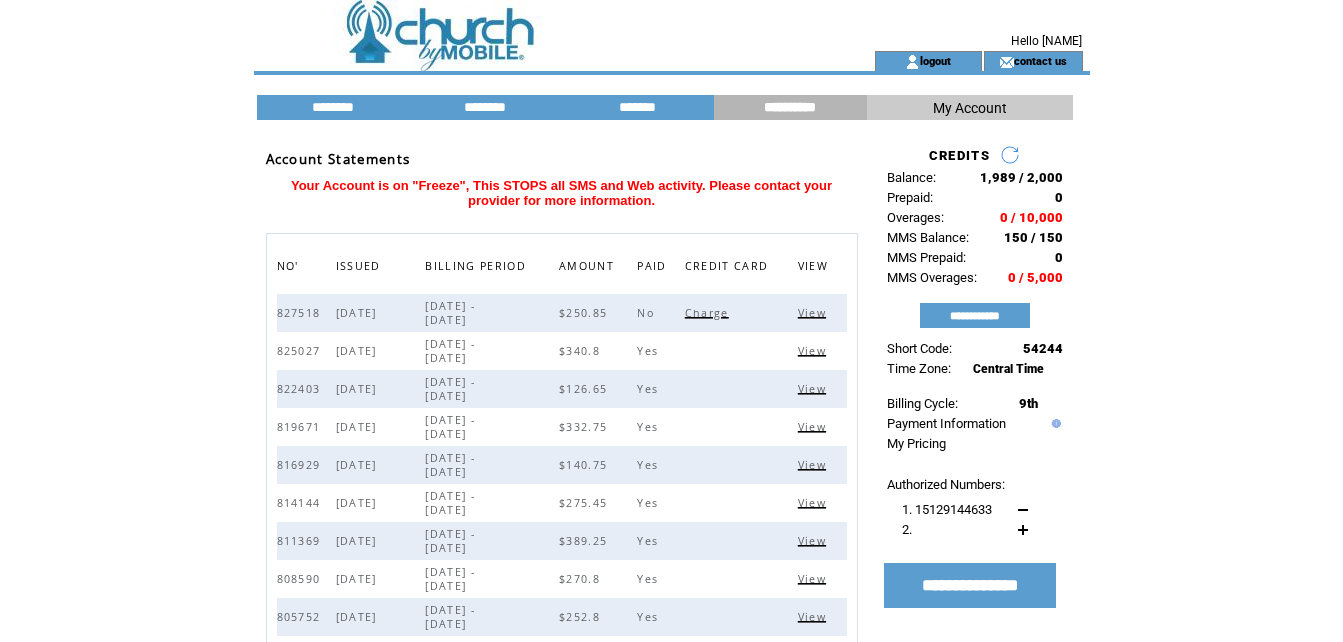 click on "My Account" at bounding box center [970, 108] 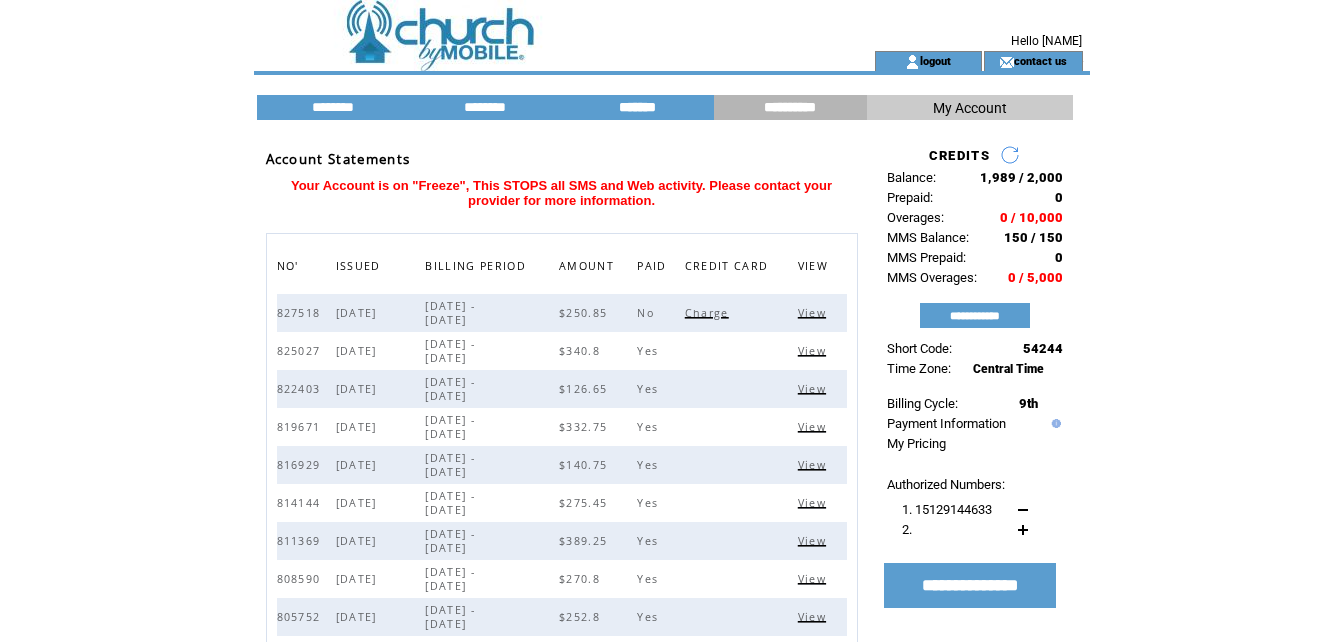 click on "*******" at bounding box center [638, 107] 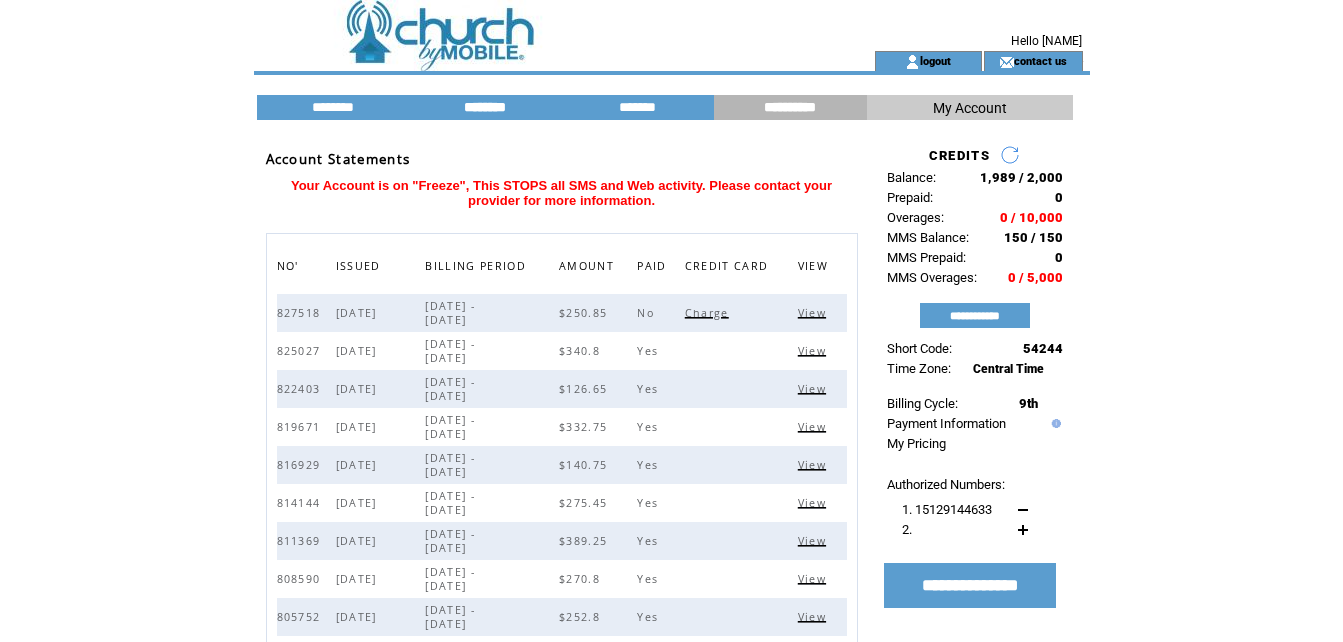 click on "********" at bounding box center (485, 107) 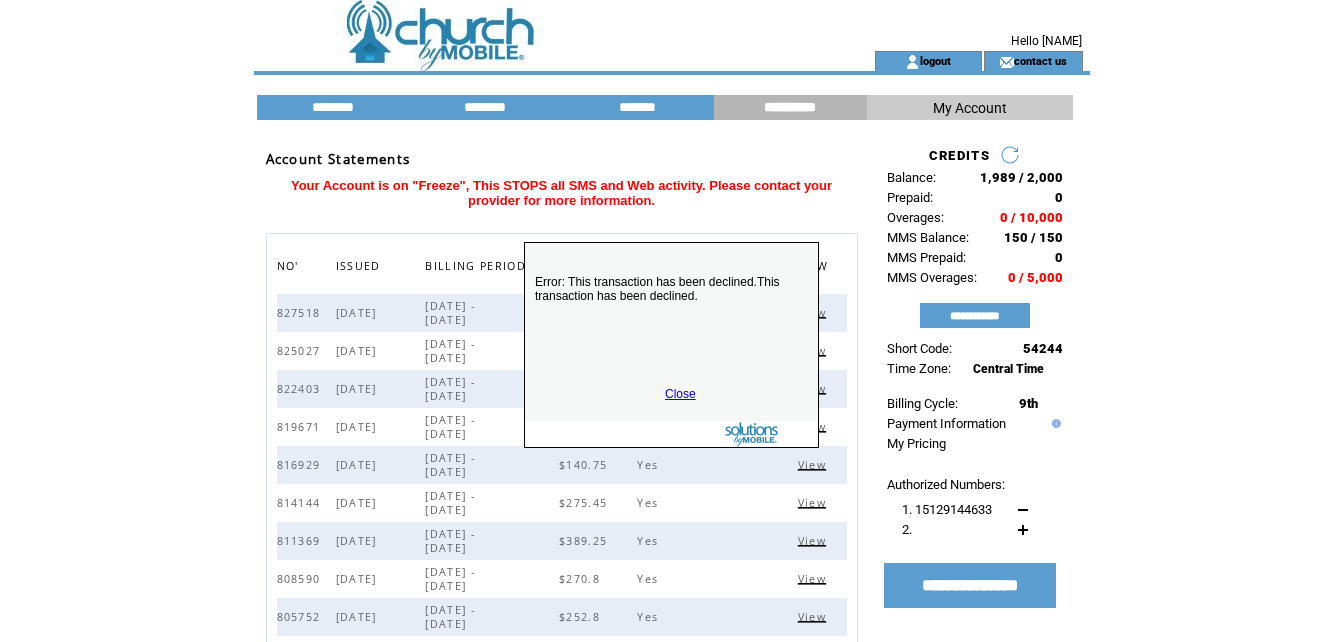 drag, startPoint x: 672, startPoint y: 394, endPoint x: 714, endPoint y: 383, distance: 43.416588 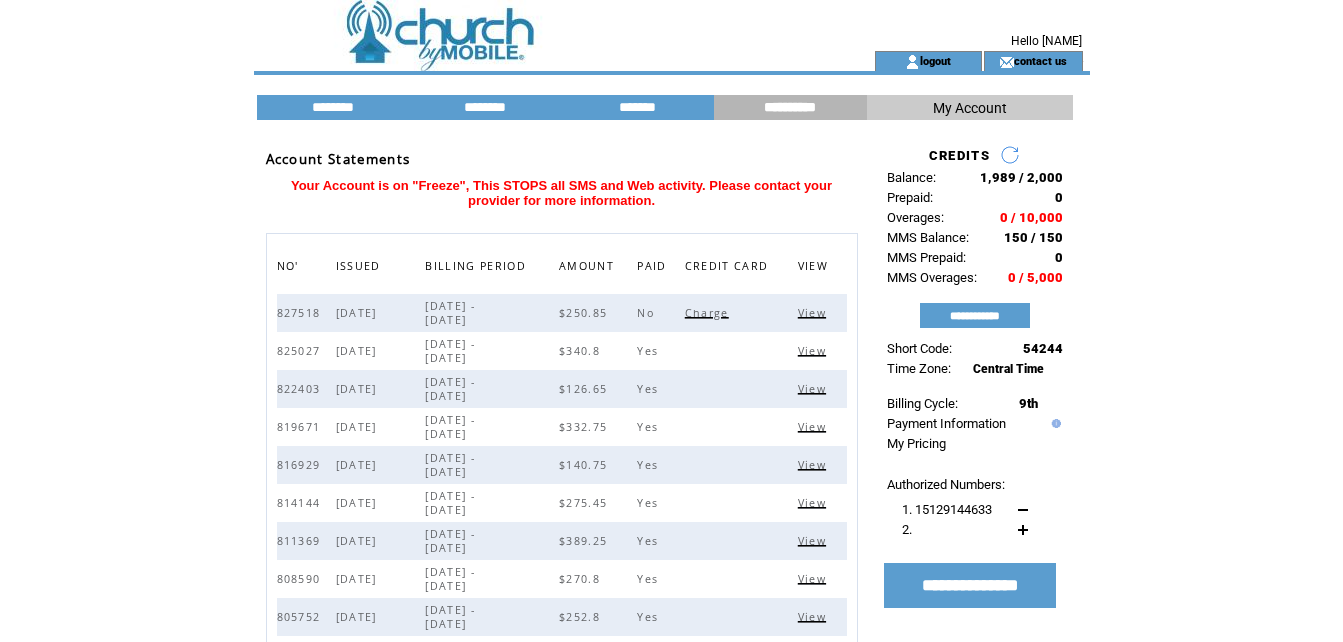 click at bounding box center (1010, 155) 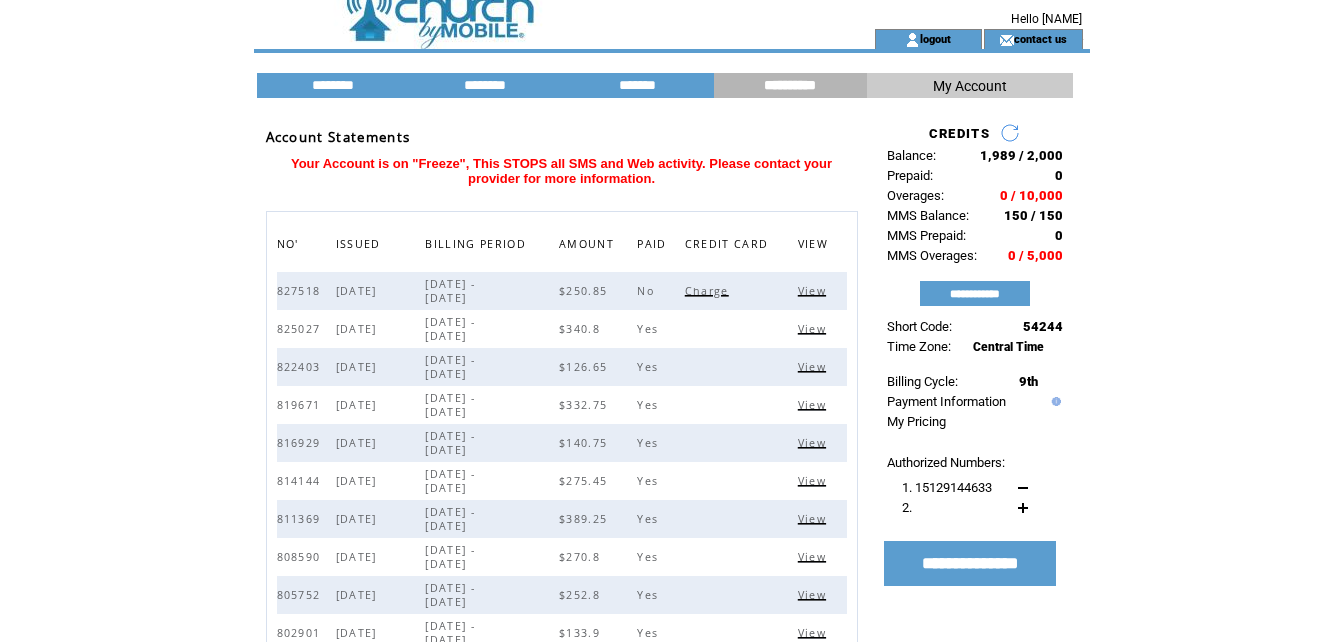 scroll, scrollTop: 0, scrollLeft: 0, axis: both 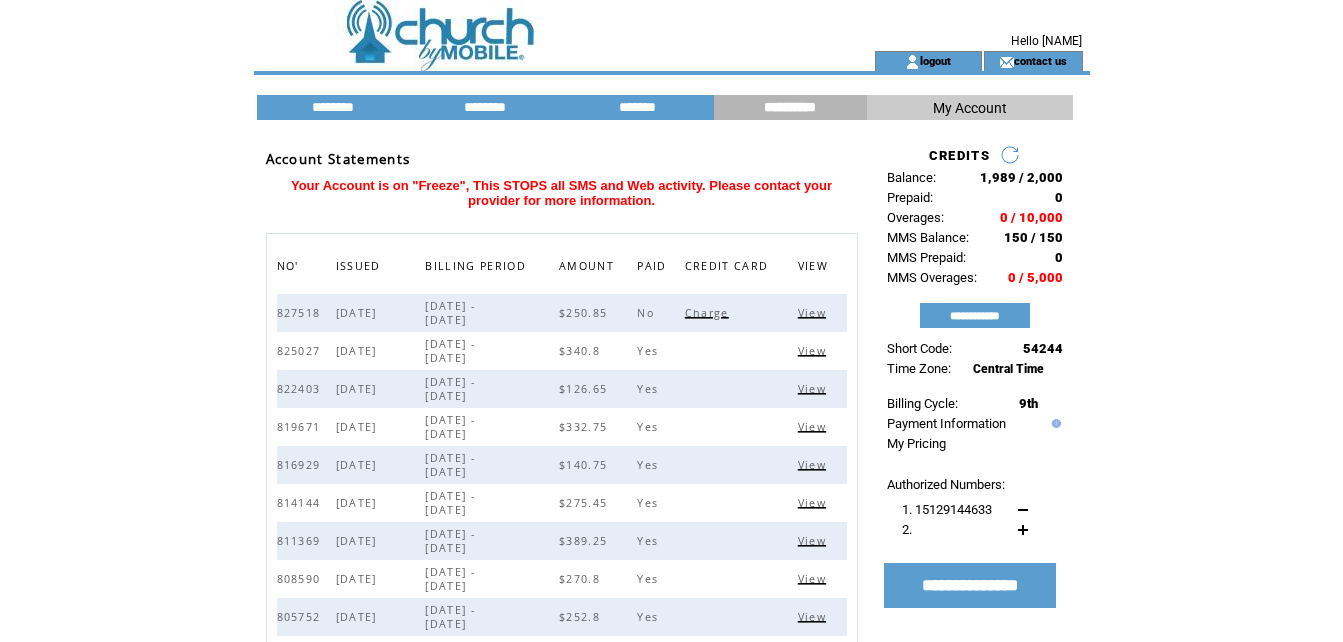 click on "**********" at bounding box center [790, 107] 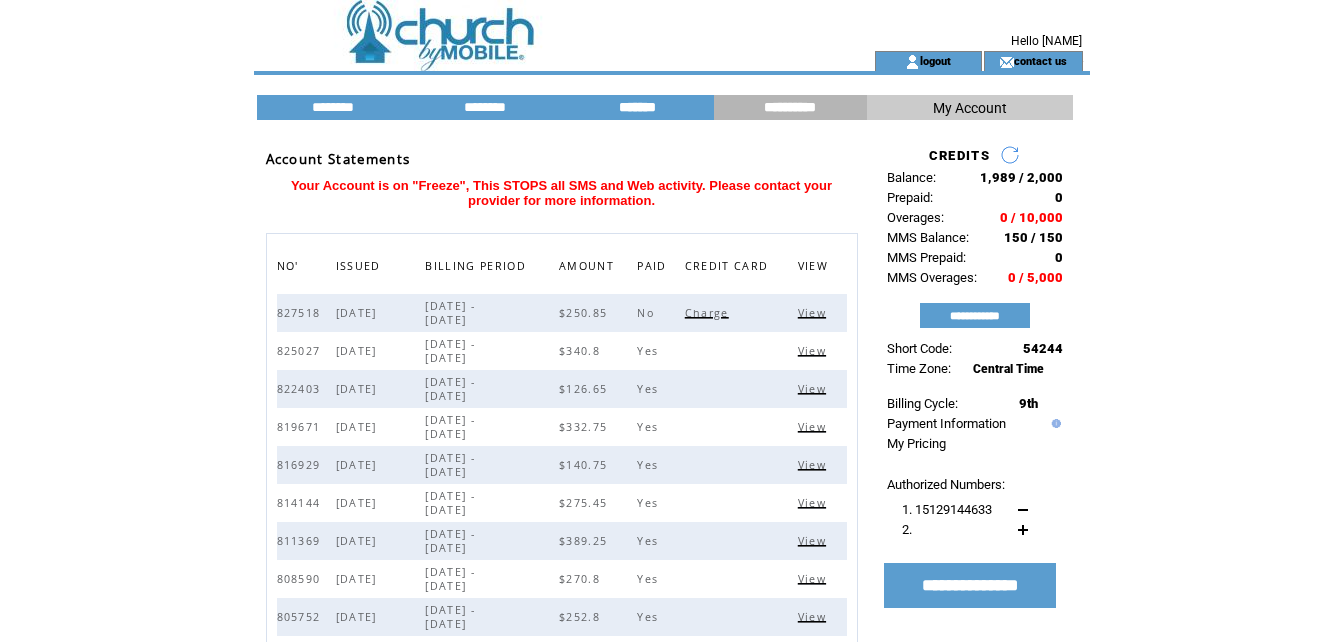 click on "*******" at bounding box center [638, 107] 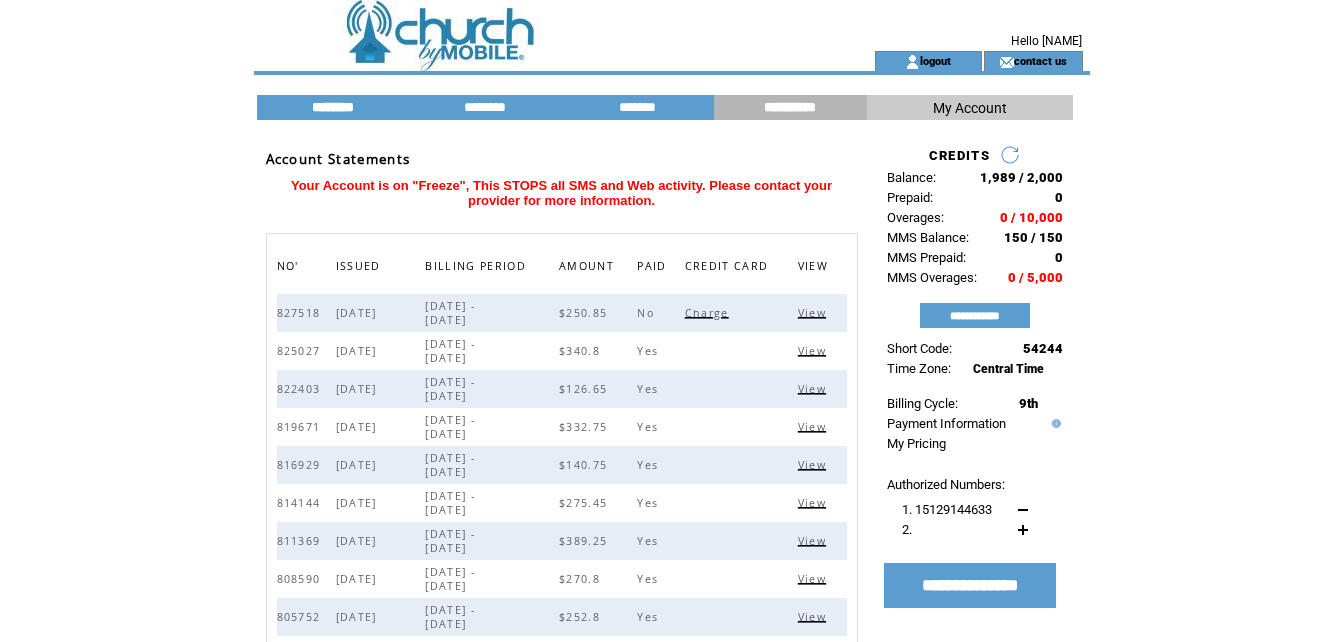 click on "********" at bounding box center (333, 107) 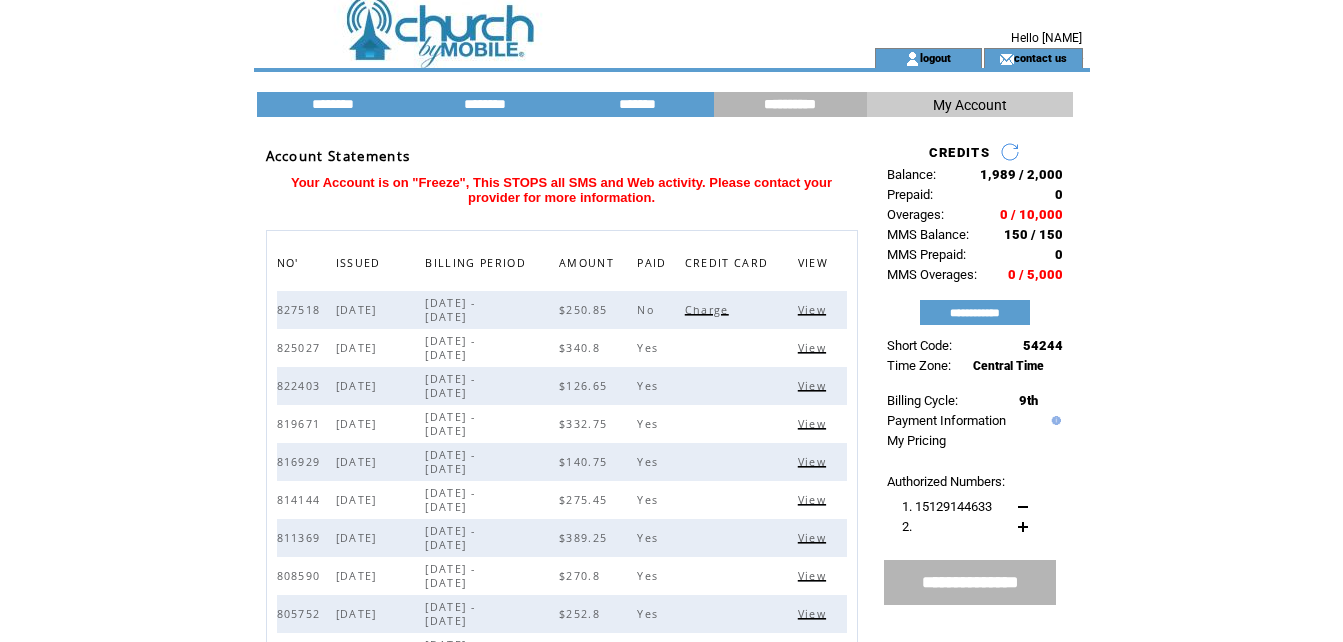 scroll, scrollTop: 0, scrollLeft: 0, axis: both 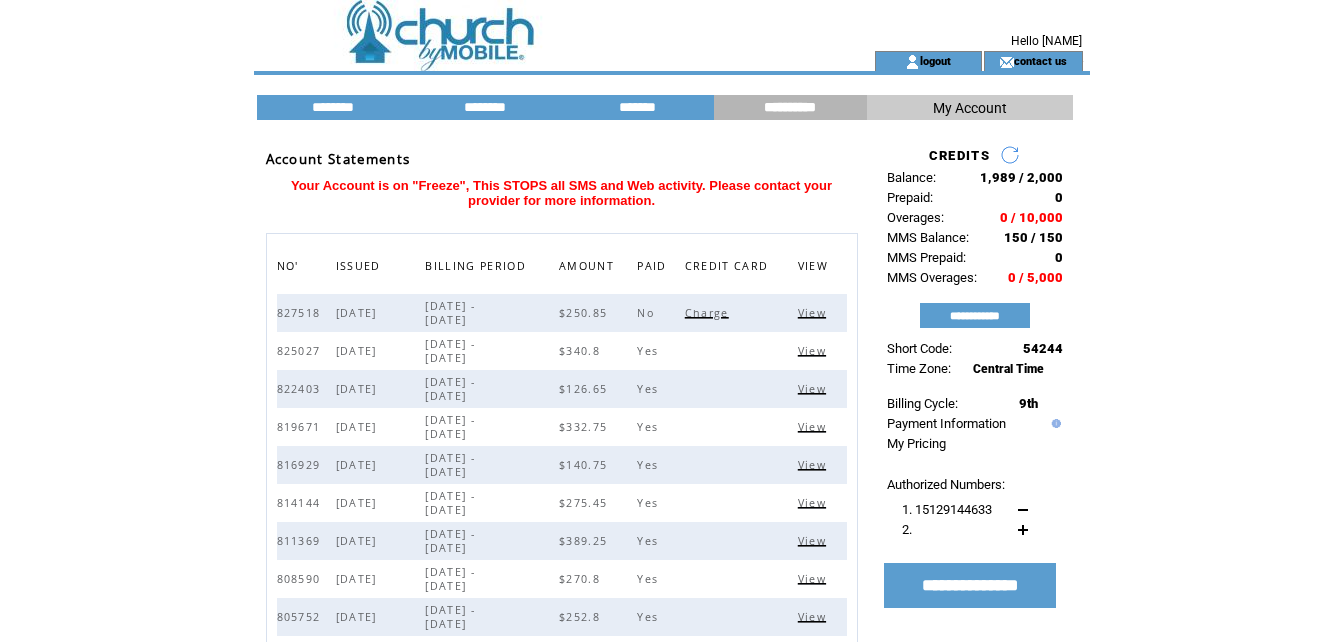 click on "Charge" at bounding box center [709, 313] 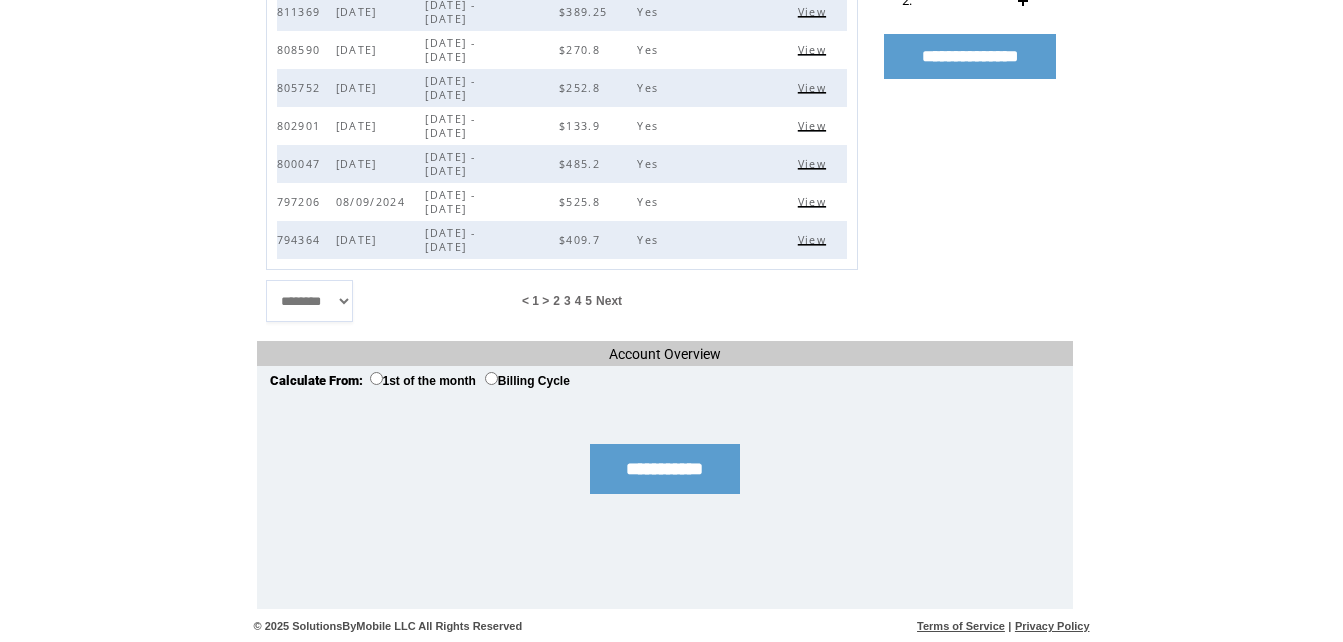scroll, scrollTop: 0, scrollLeft: 0, axis: both 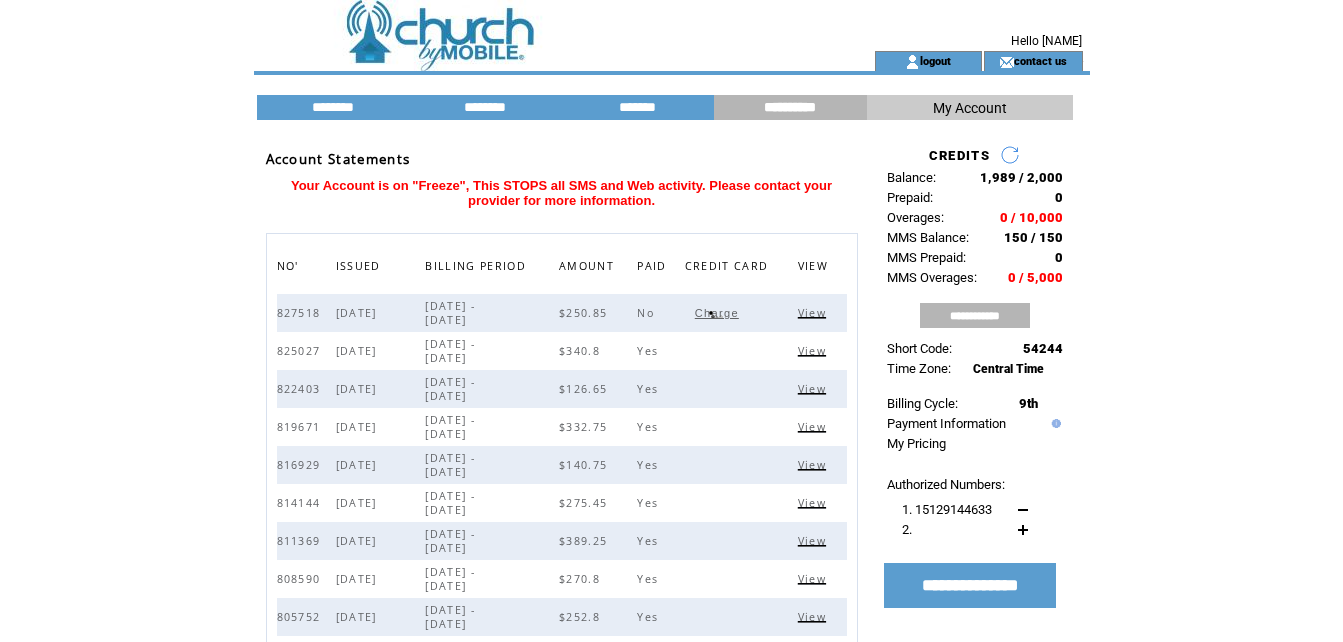 drag, startPoint x: 1001, startPoint y: 321, endPoint x: 1016, endPoint y: 319, distance: 15.132746 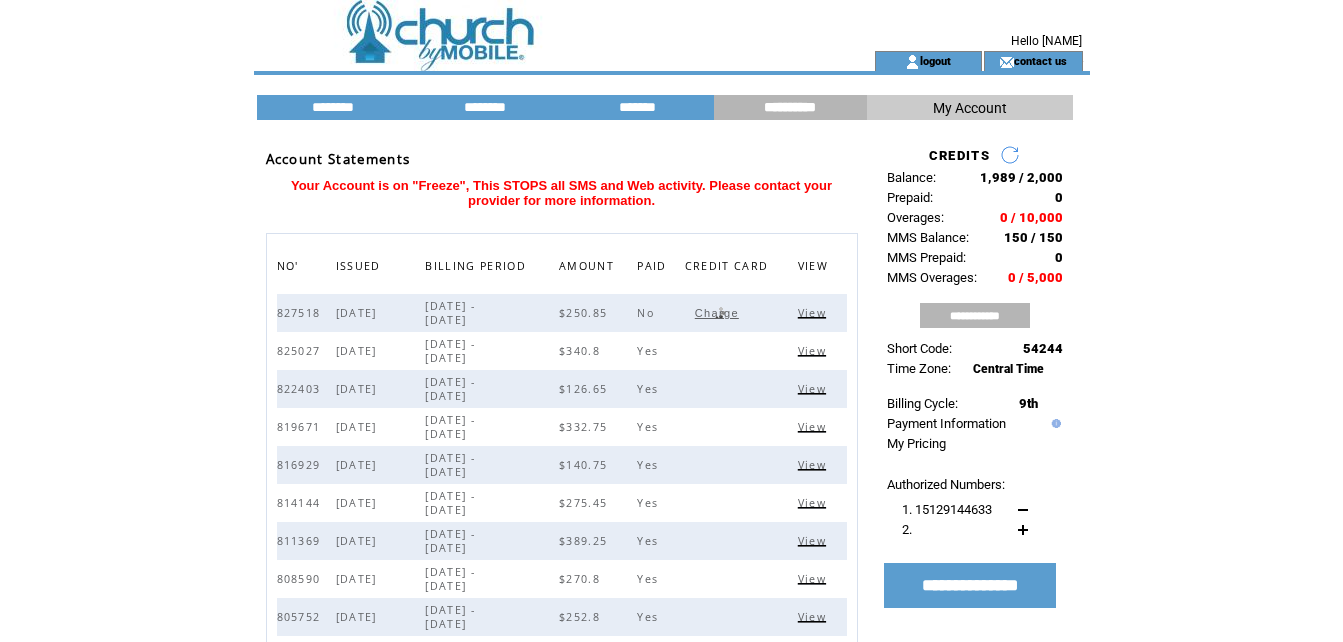 click on "**********" at bounding box center [975, 315] 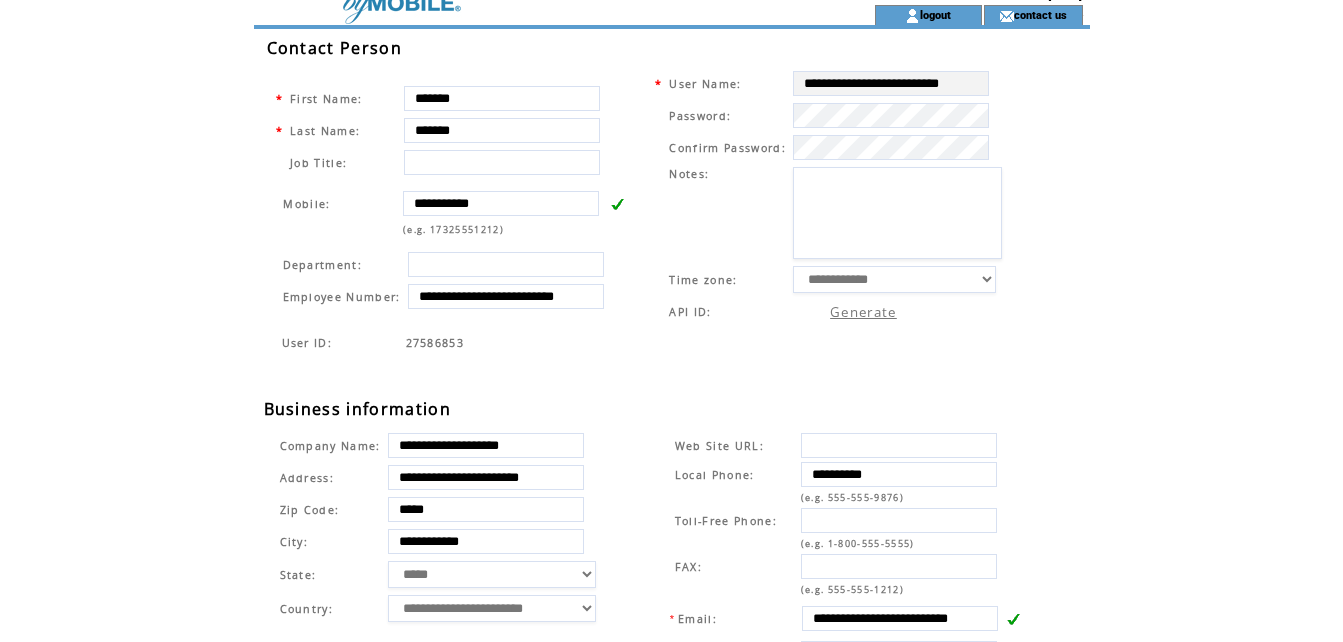 scroll, scrollTop: 0, scrollLeft: 0, axis: both 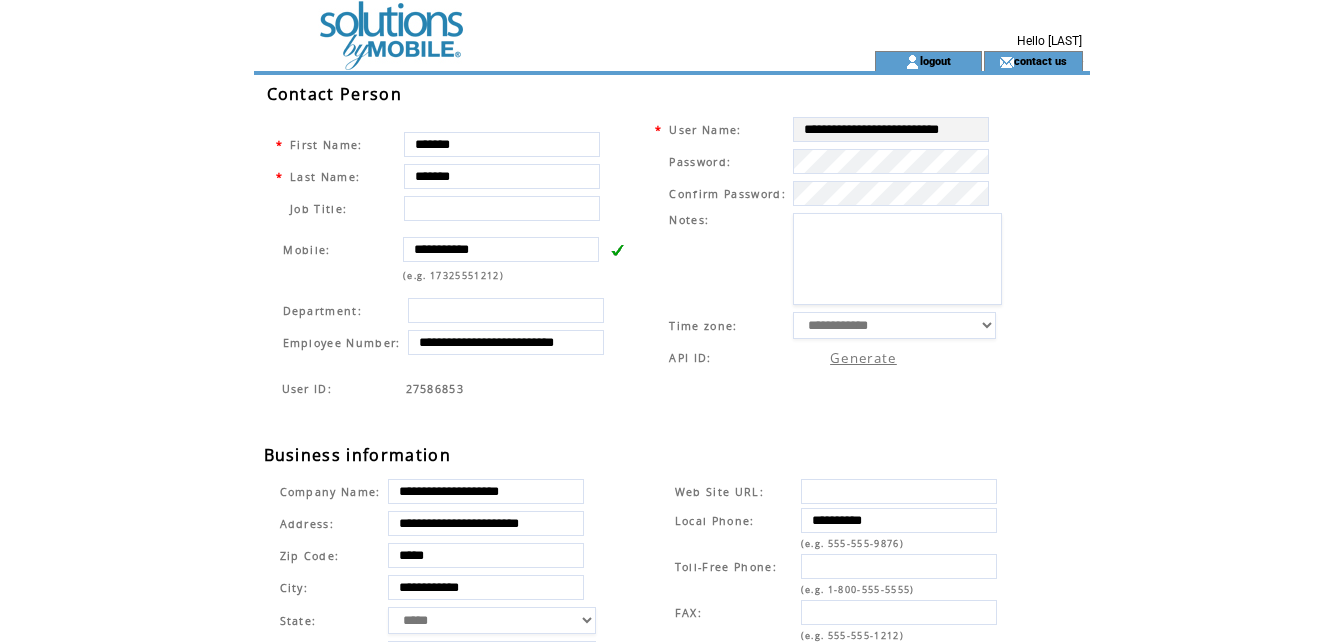 click at bounding box center (897, 259) 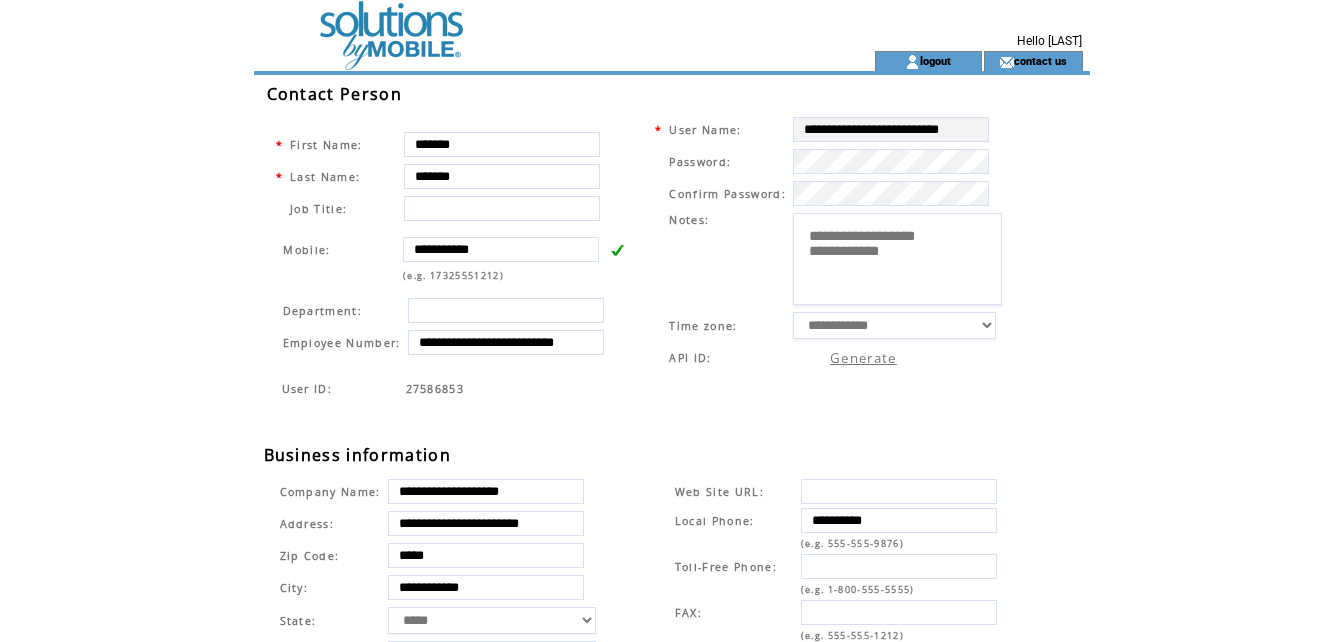 click on "**********" at bounding box center (897, 259) 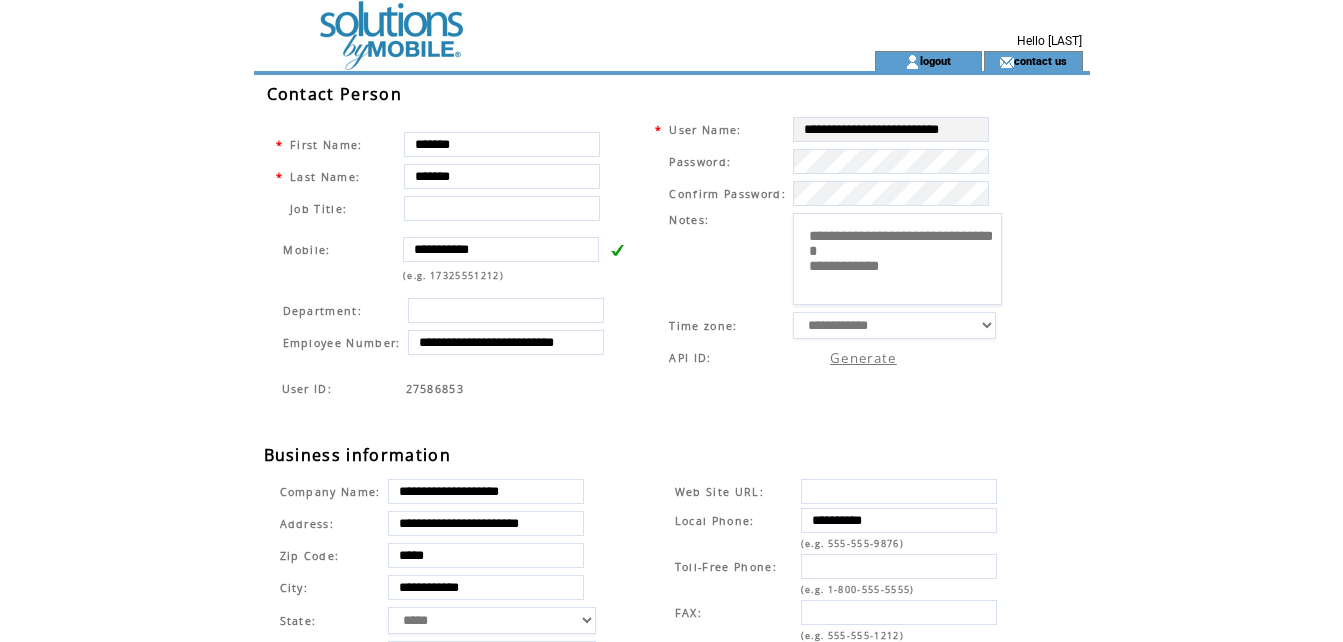 type on "**********" 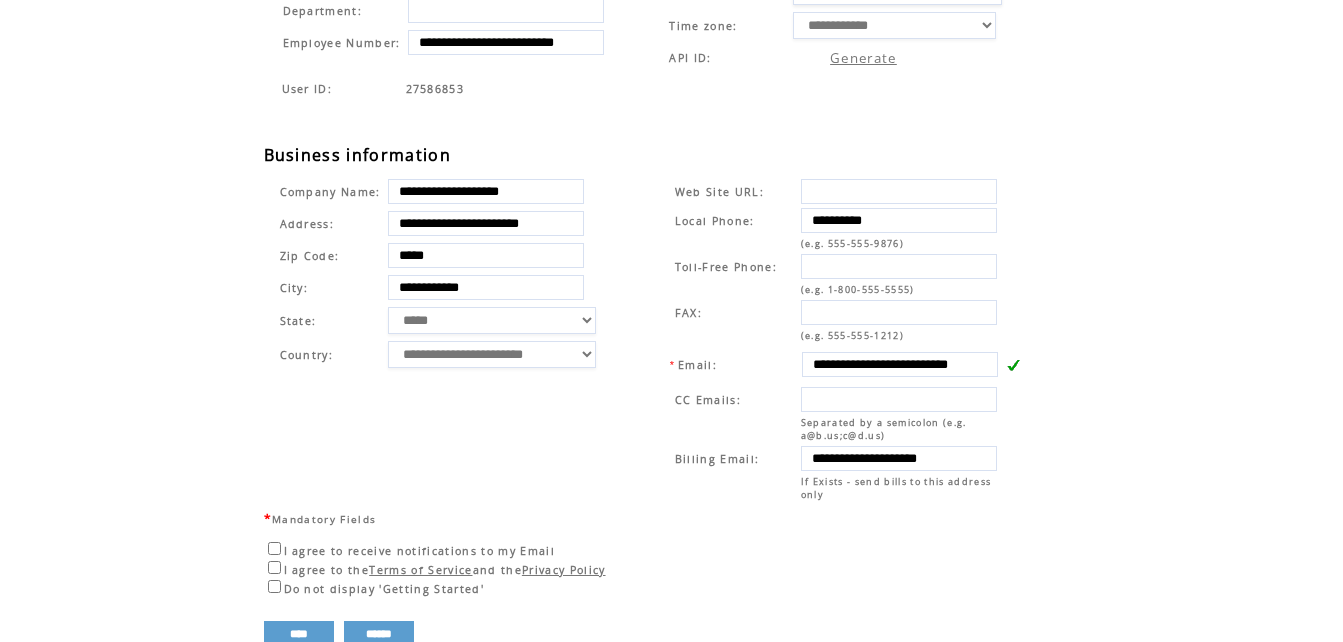 scroll, scrollTop: 362, scrollLeft: 0, axis: vertical 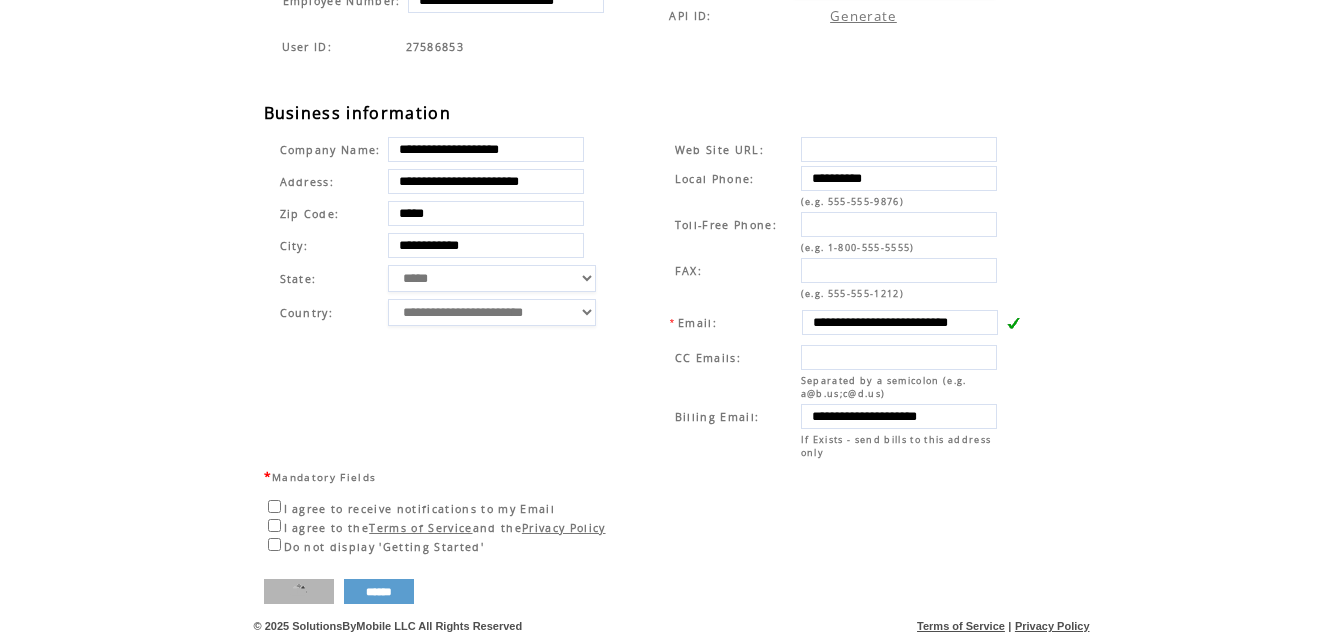 click on "****" at bounding box center [299, 591] 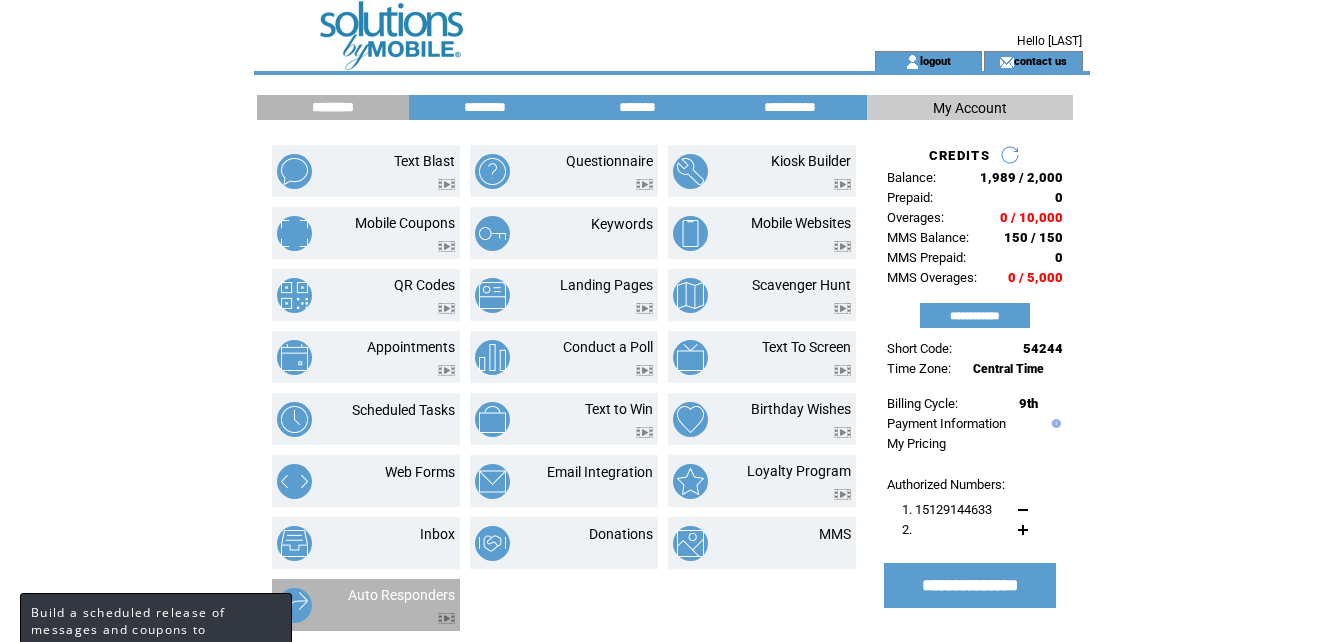 scroll, scrollTop: 0, scrollLeft: 0, axis: both 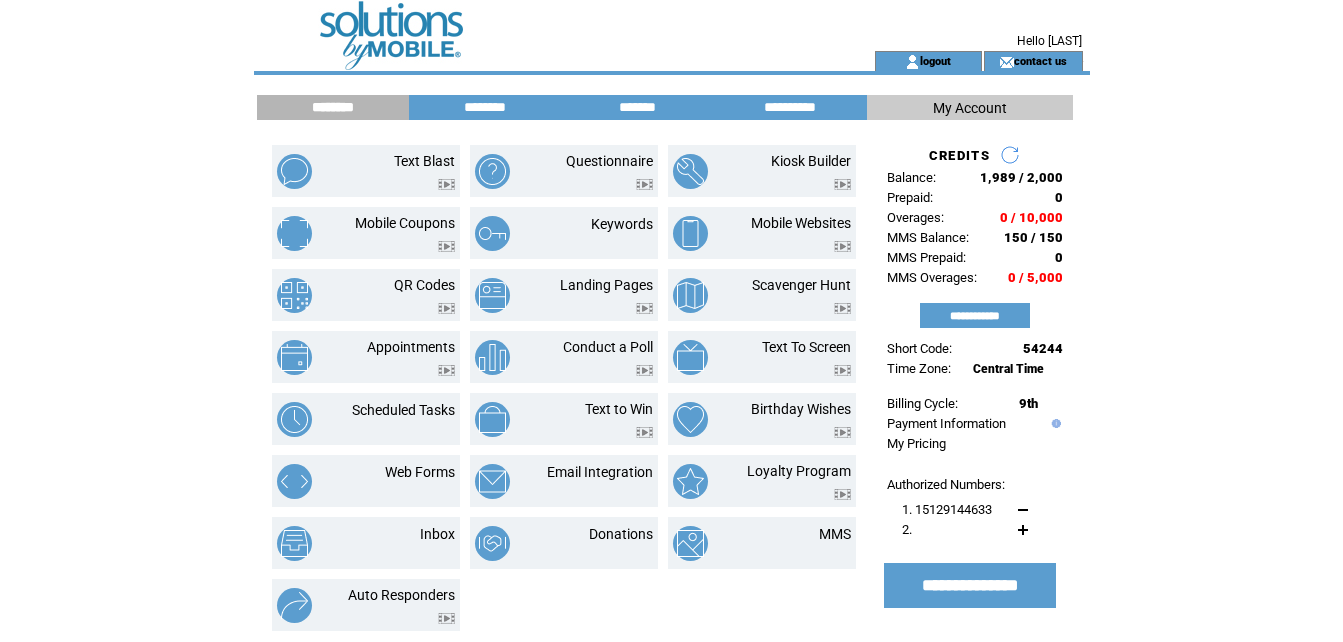 click at bounding box center [912, 62] 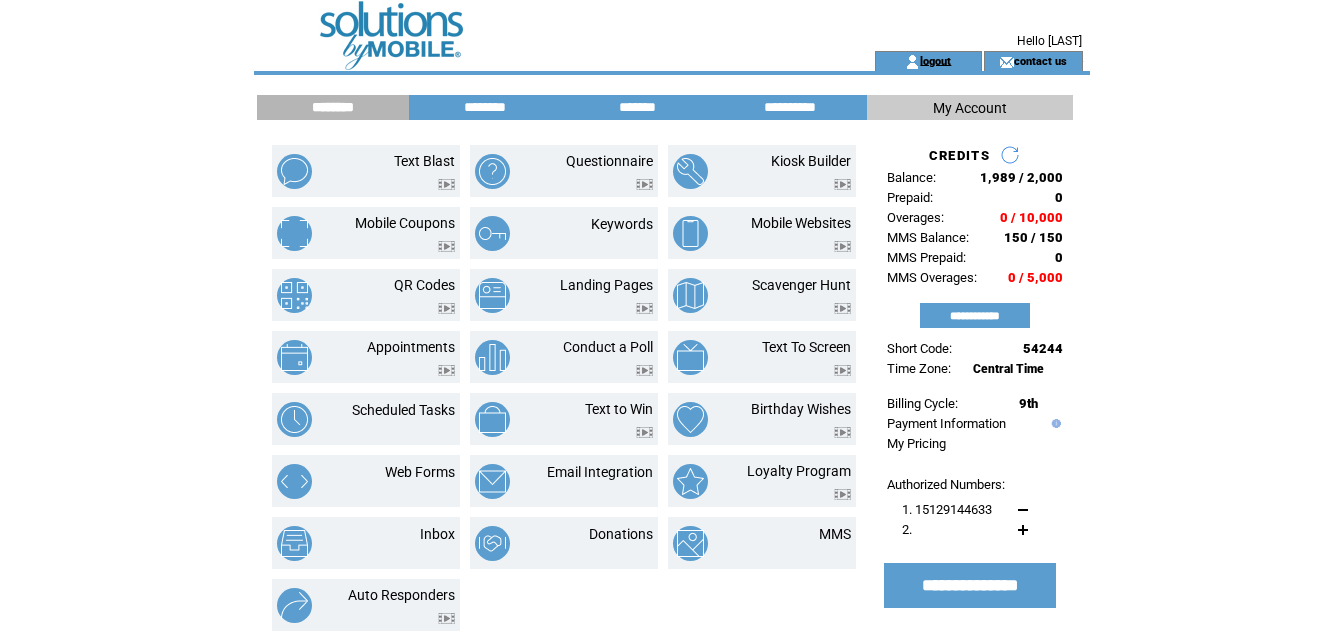 click on "logout" at bounding box center [935, 60] 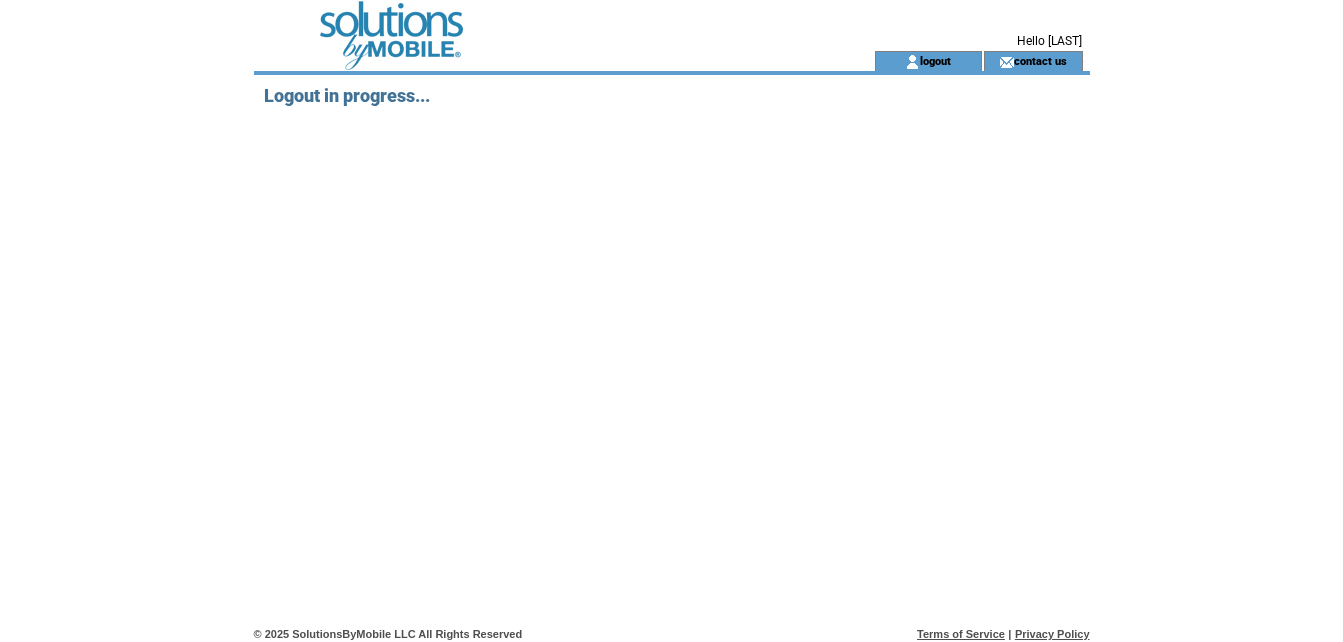 scroll, scrollTop: 0, scrollLeft: 0, axis: both 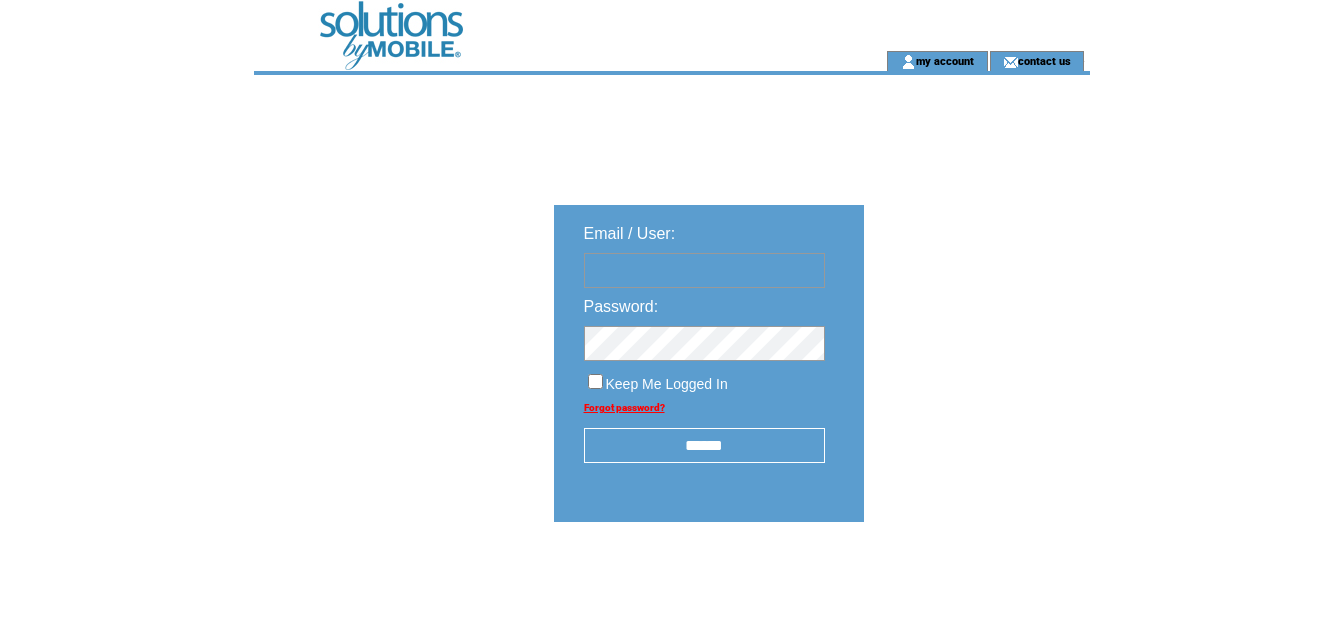 click at bounding box center [704, 270] 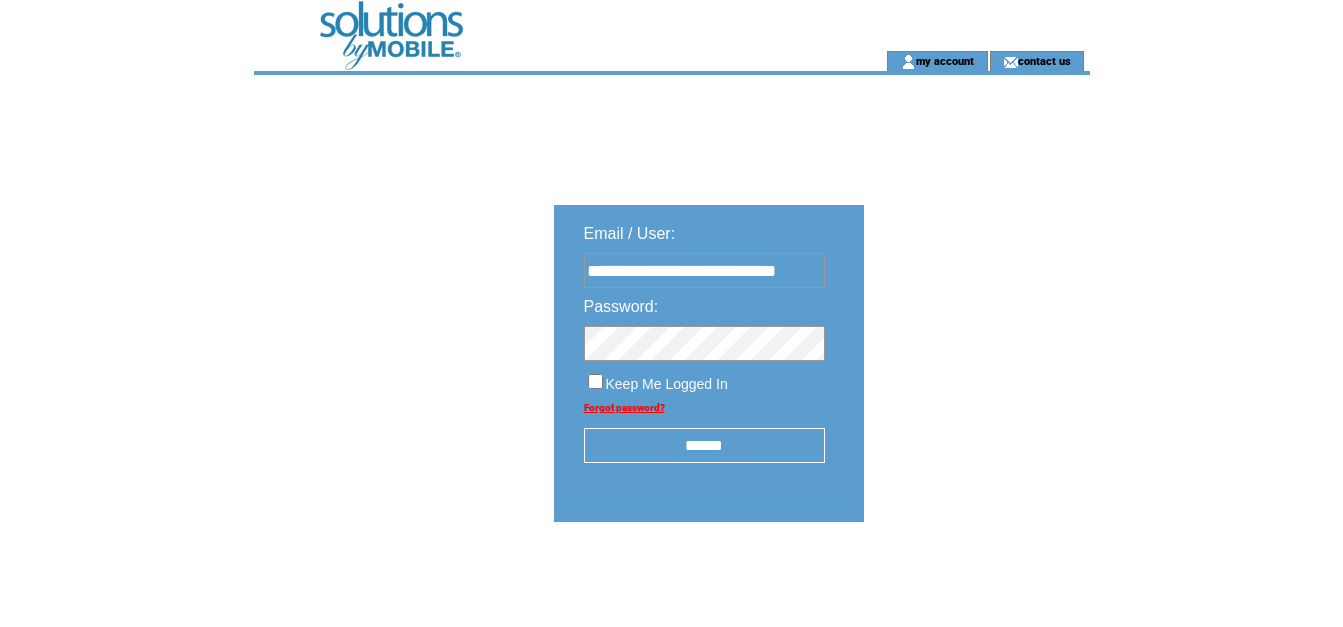click on "******" at bounding box center [704, 445] 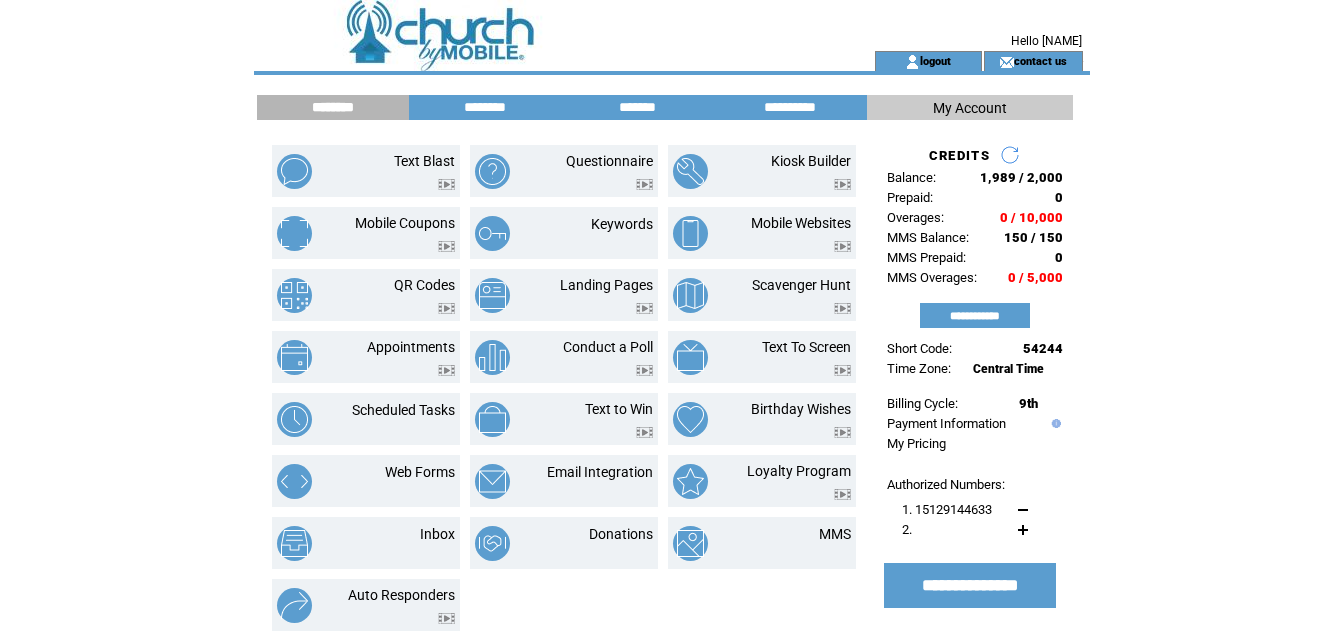 scroll, scrollTop: 0, scrollLeft: 0, axis: both 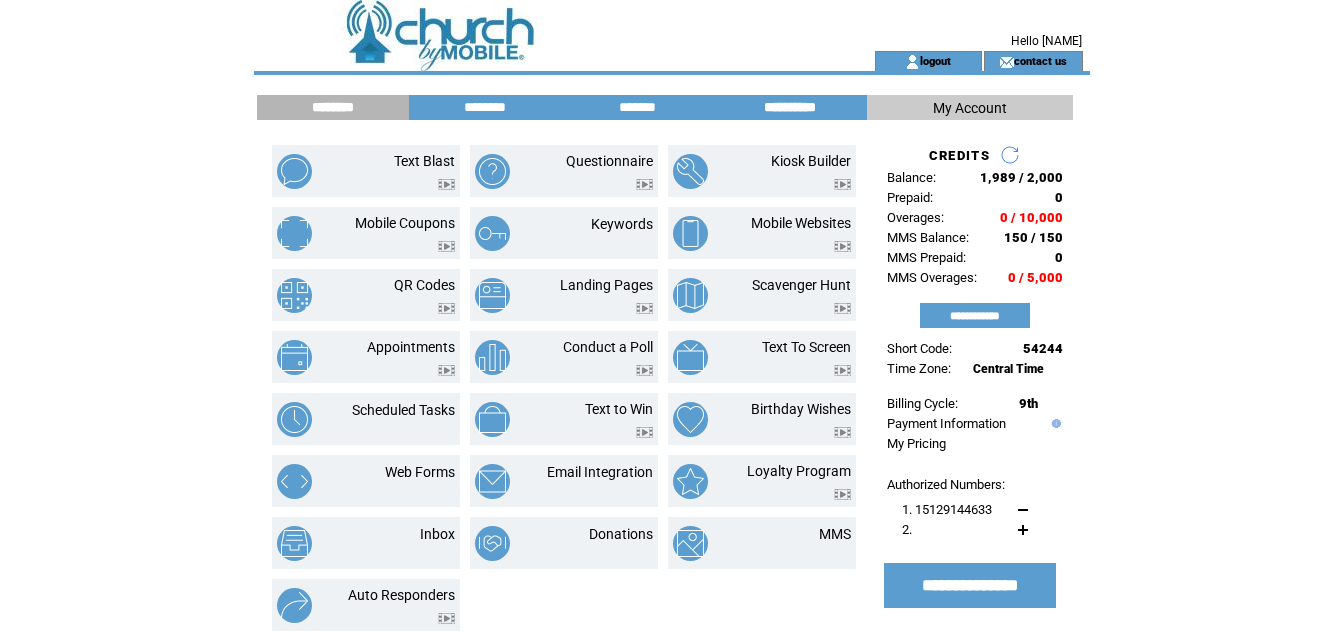 click on "**********" at bounding box center (790, 107) 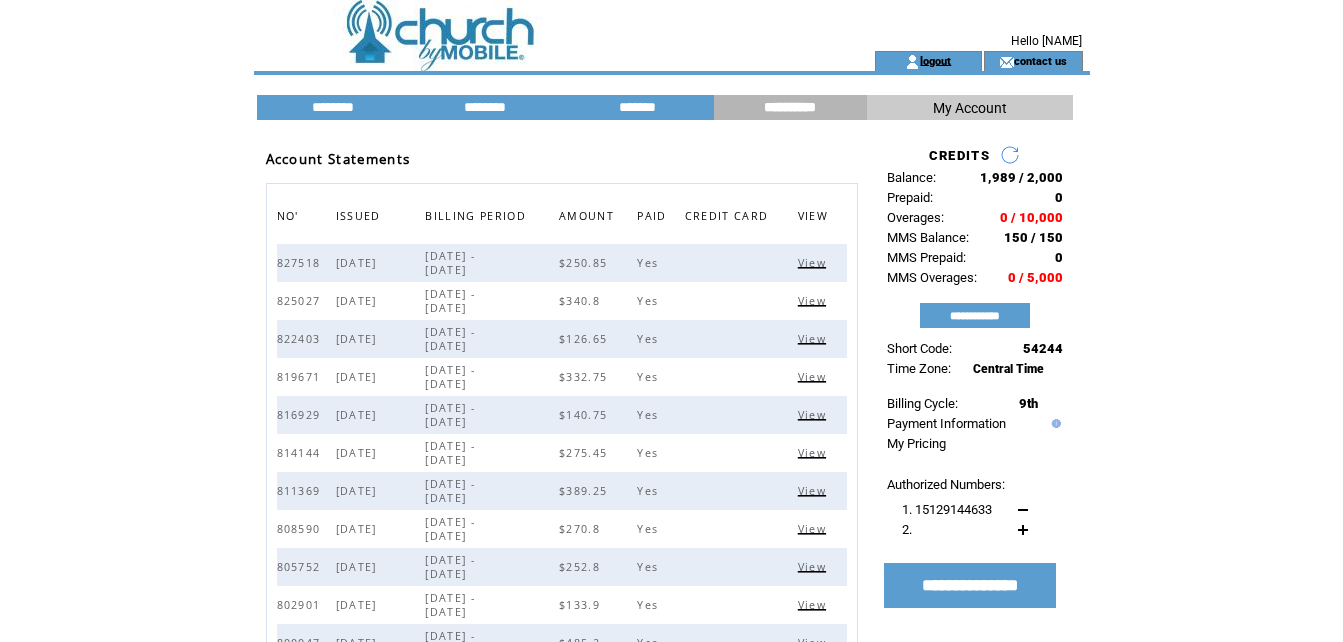 click on "logout" at bounding box center [935, 60] 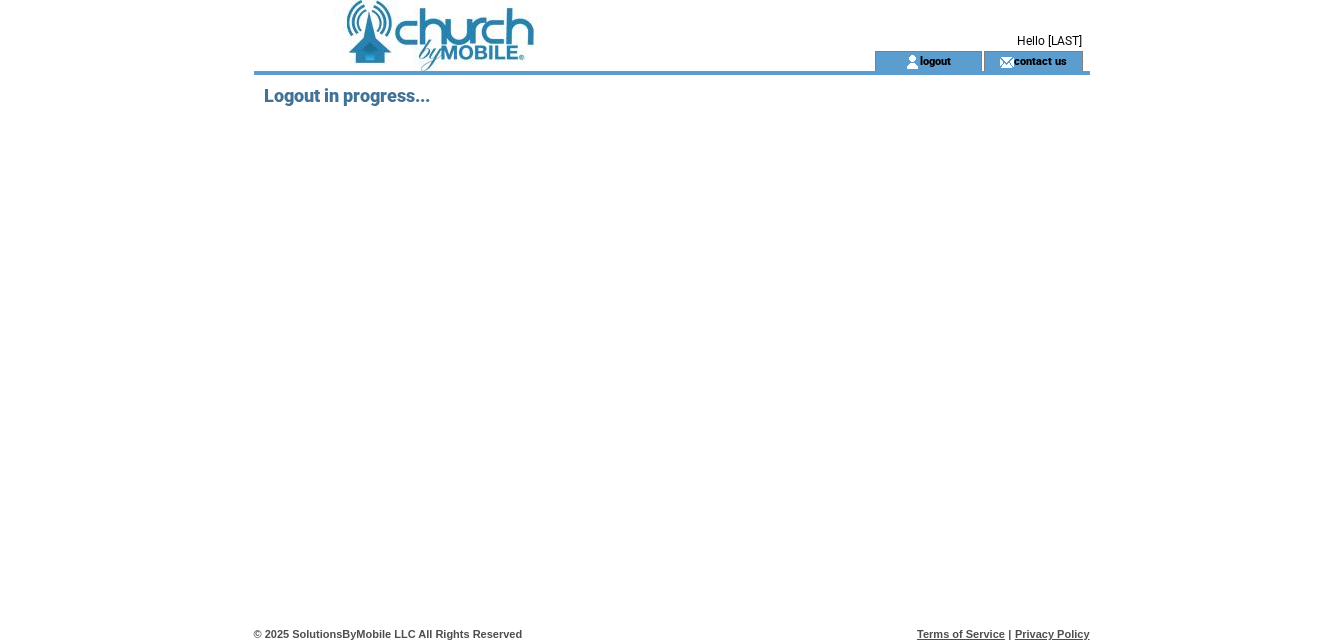 scroll, scrollTop: 0, scrollLeft: 0, axis: both 